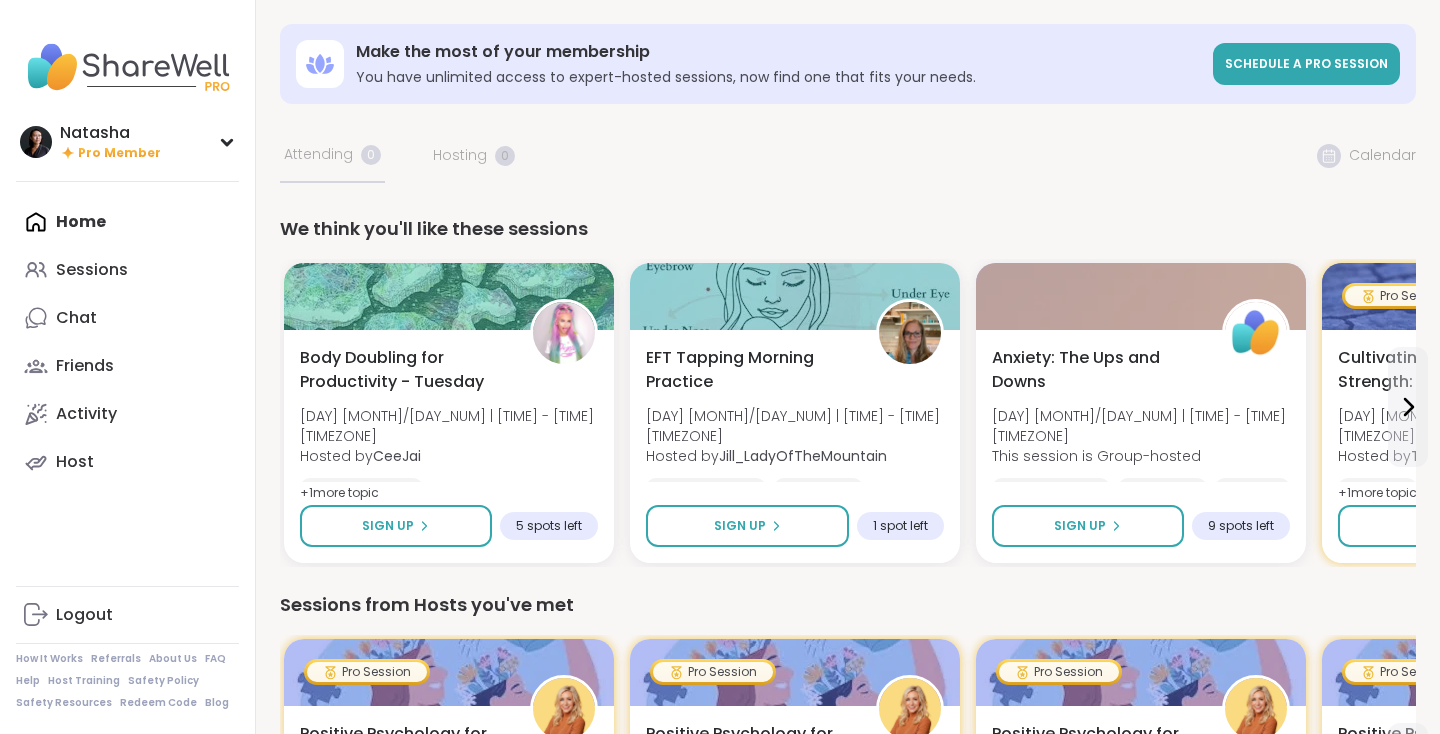 scroll, scrollTop: 162, scrollLeft: 0, axis: vertical 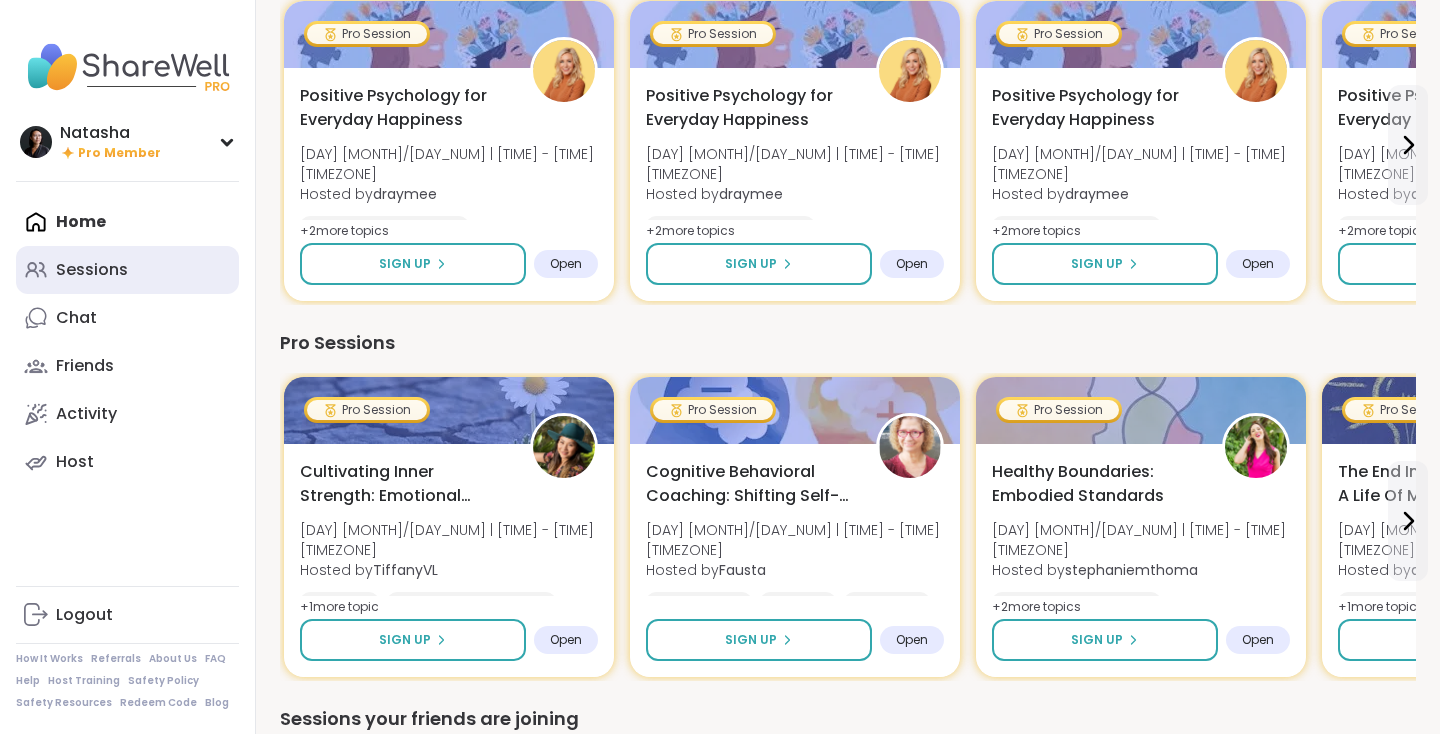 click on "Sessions" at bounding box center (92, 270) 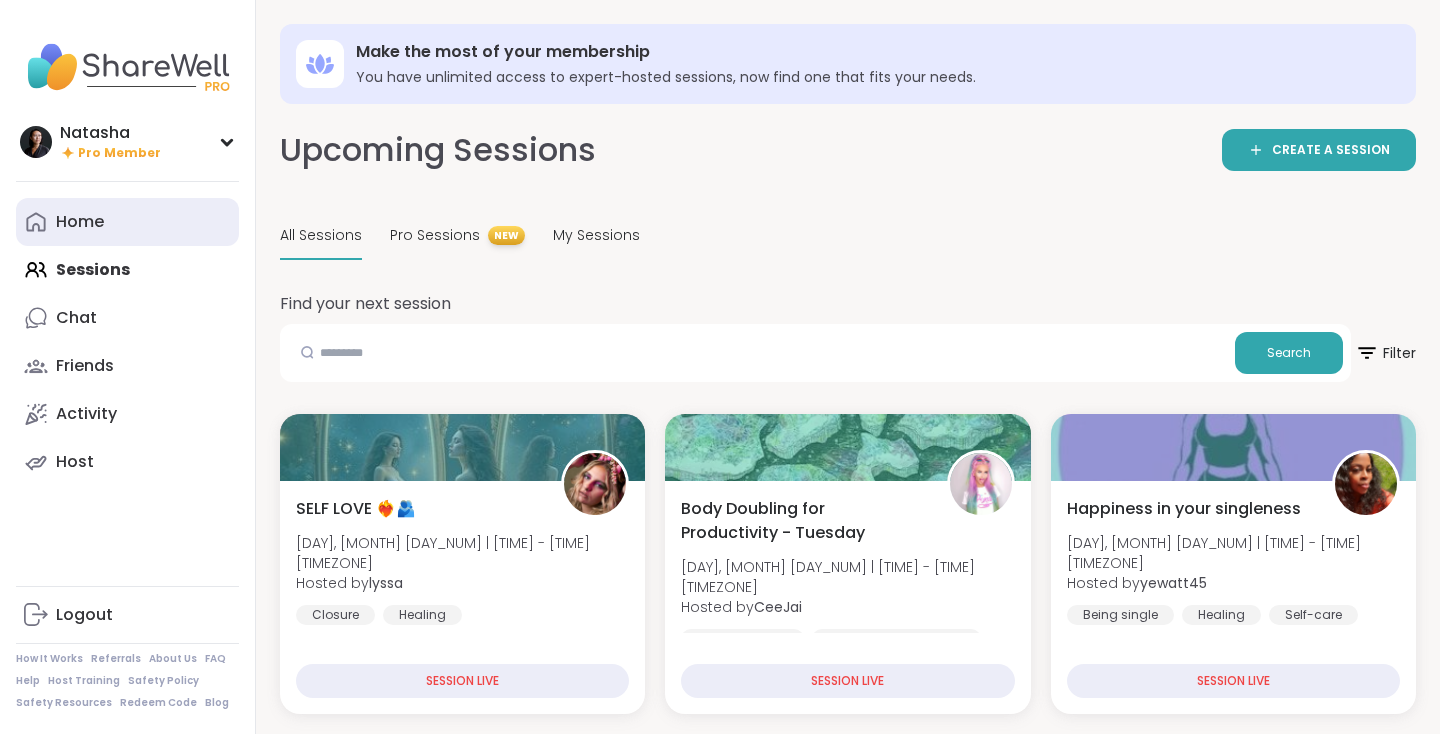 click on "Home" at bounding box center [127, 222] 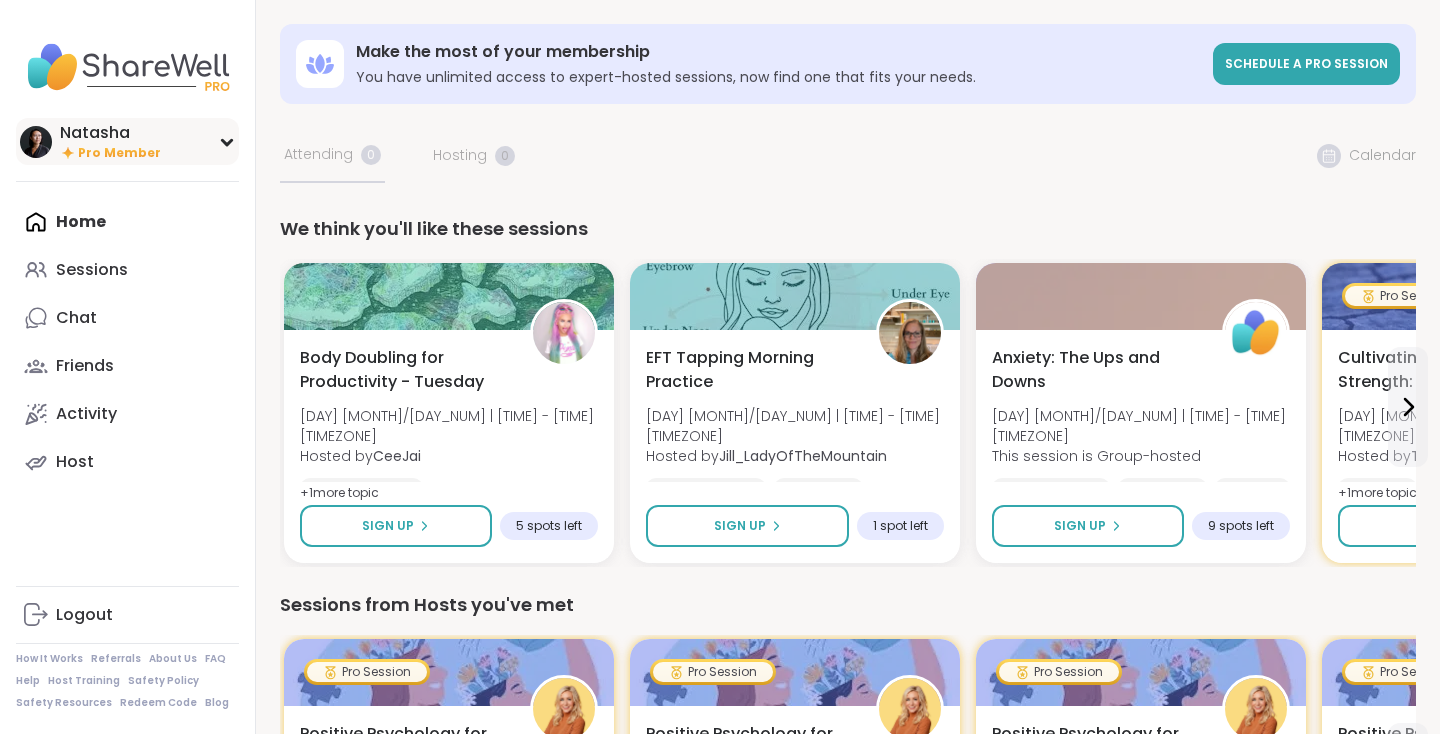 click on "Natasha Pro Member" at bounding box center (127, 141) 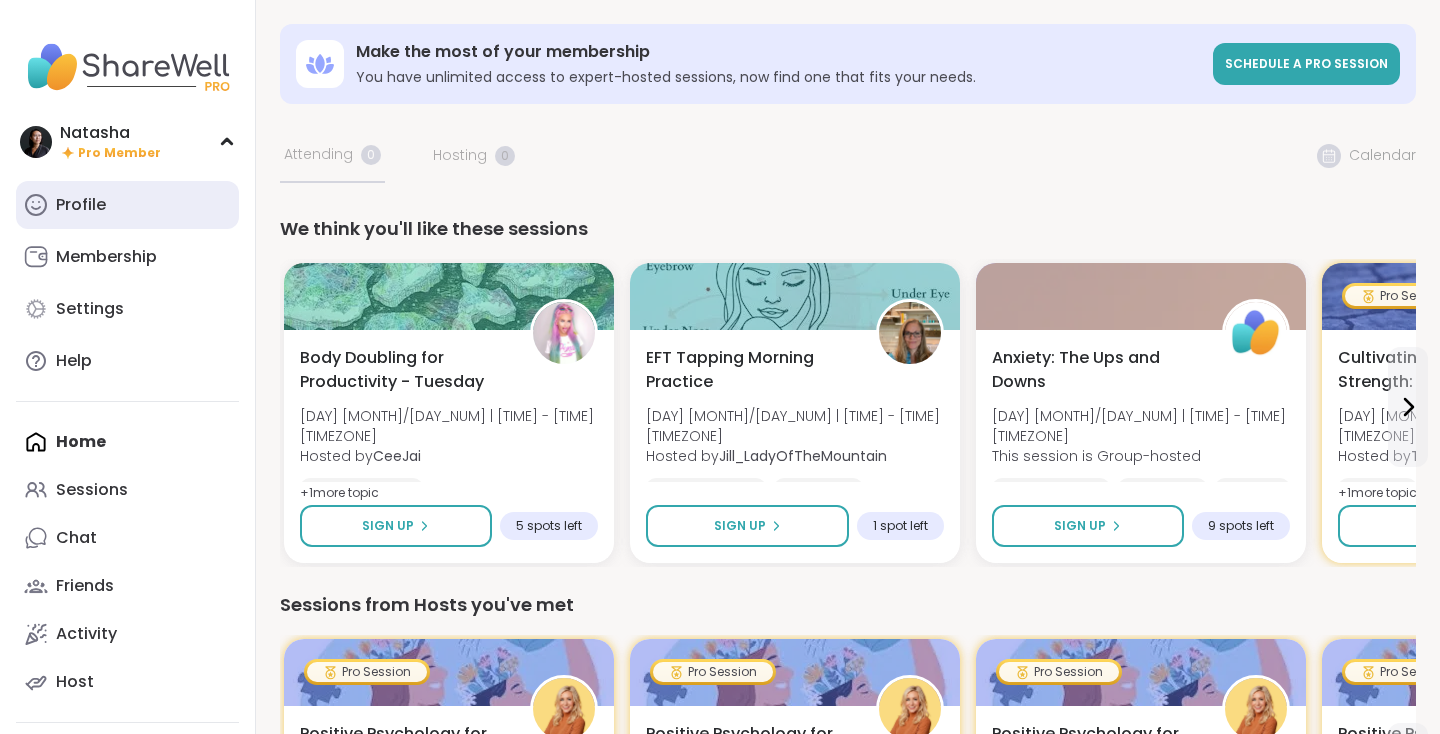 click on "Profile" at bounding box center [127, 205] 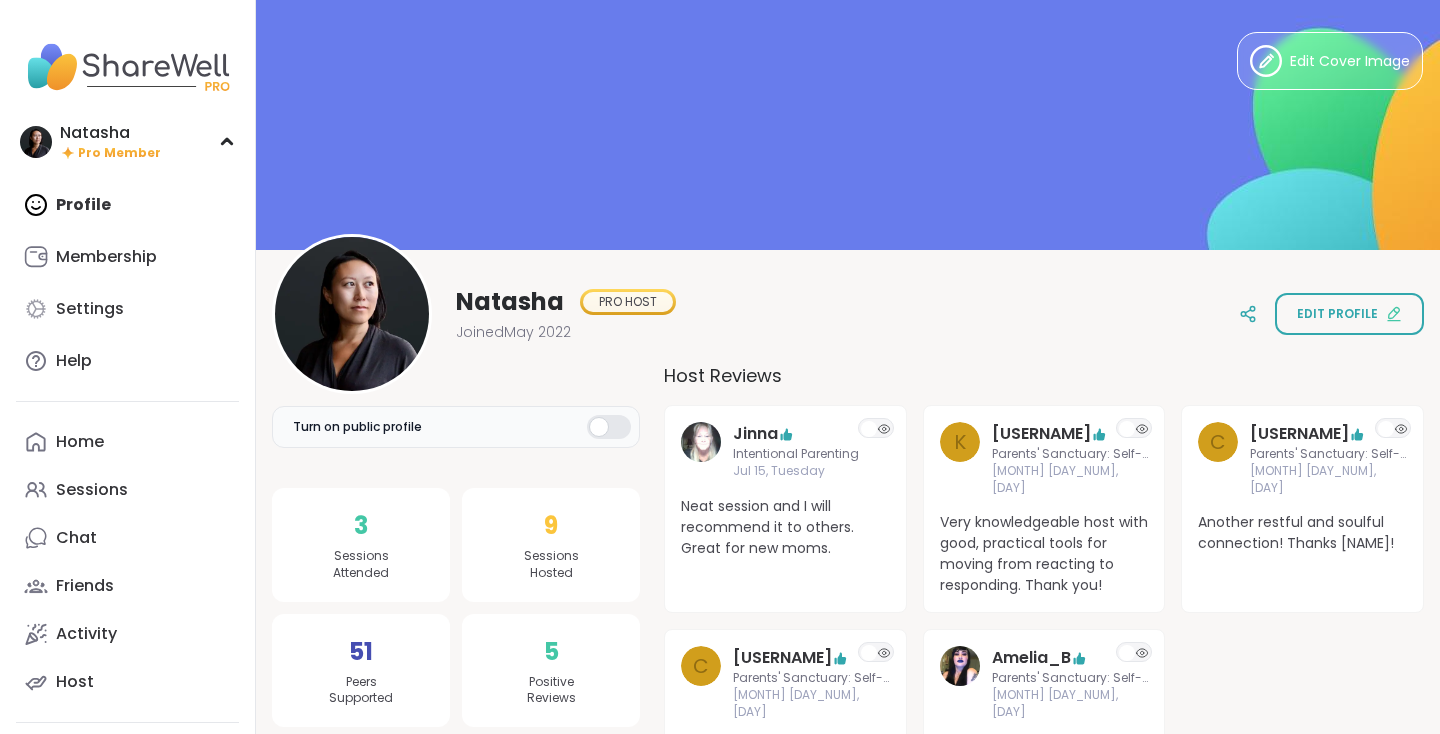 scroll, scrollTop: 0, scrollLeft: 0, axis: both 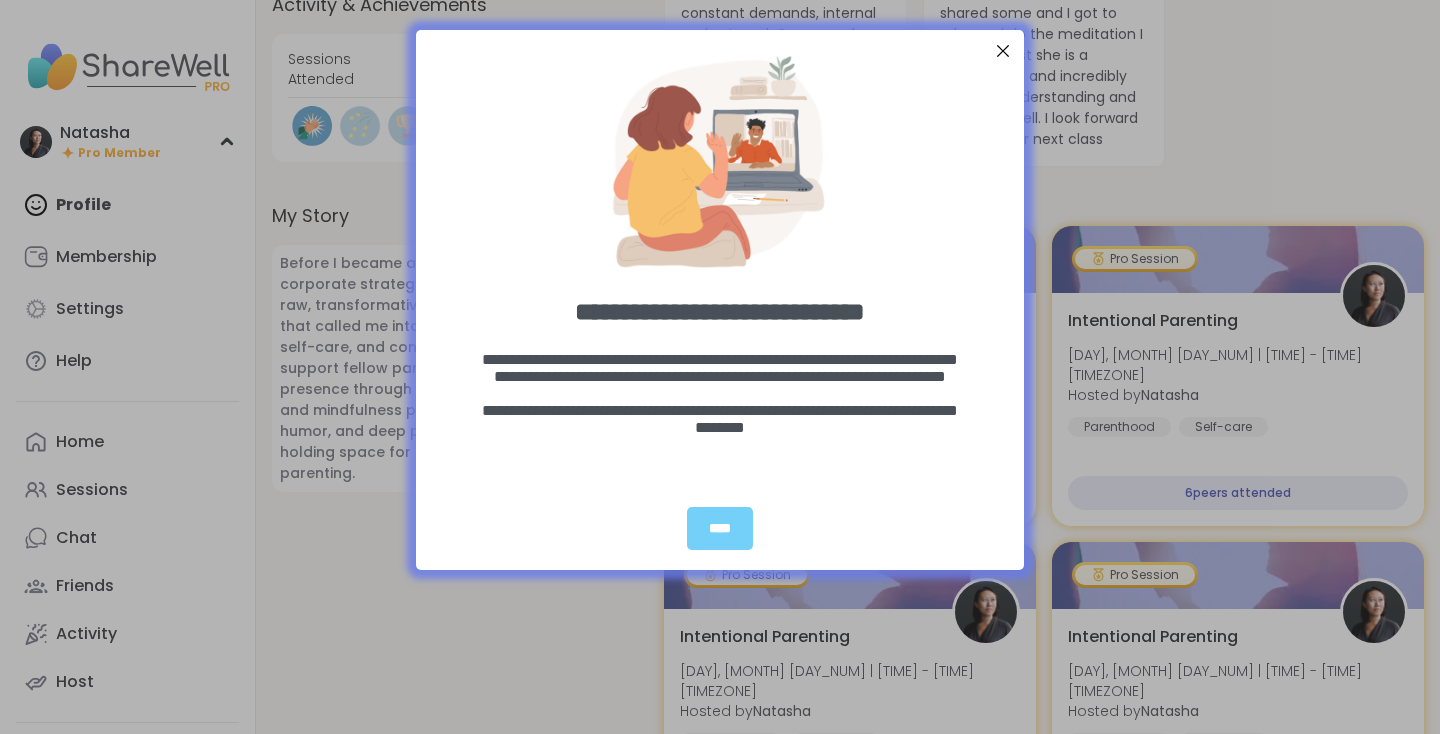 click at bounding box center [1003, 51] 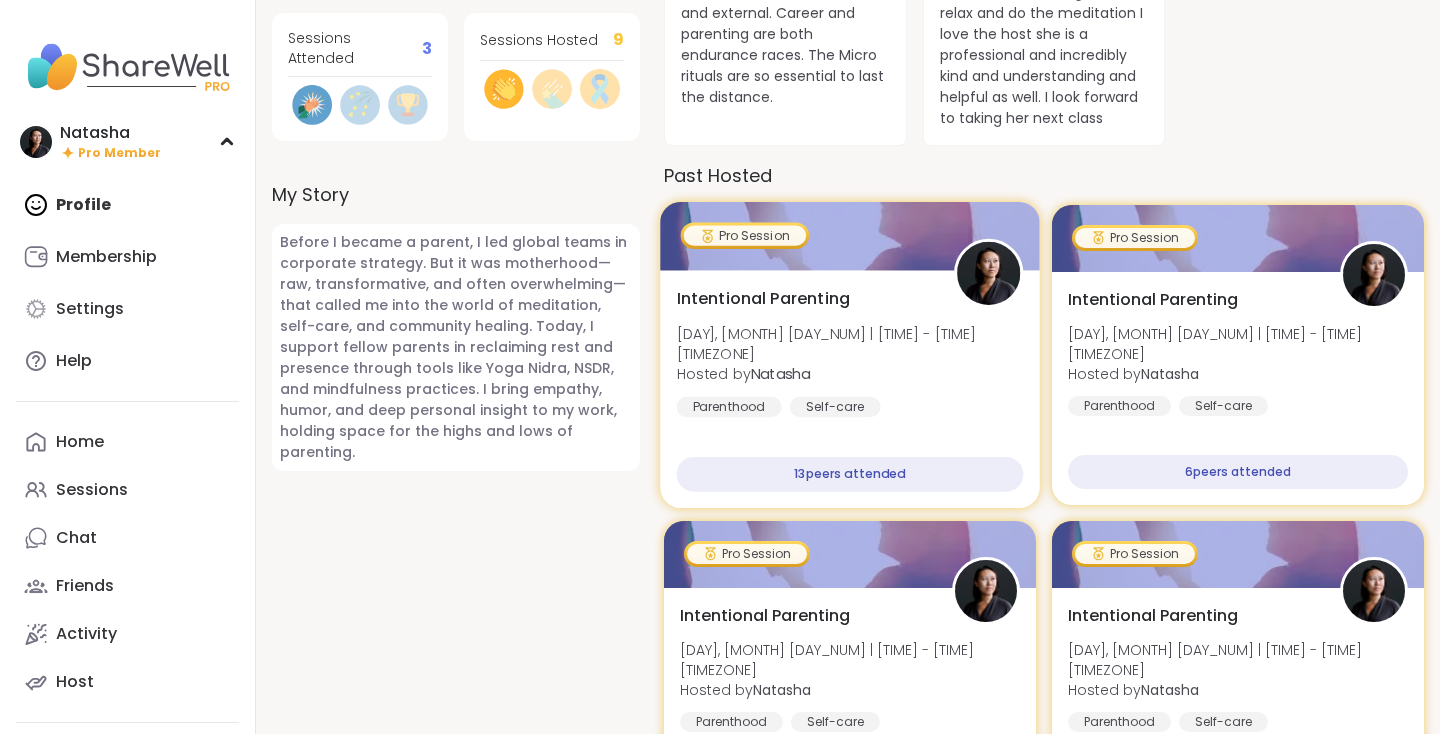 scroll, scrollTop: 803, scrollLeft: 0, axis: vertical 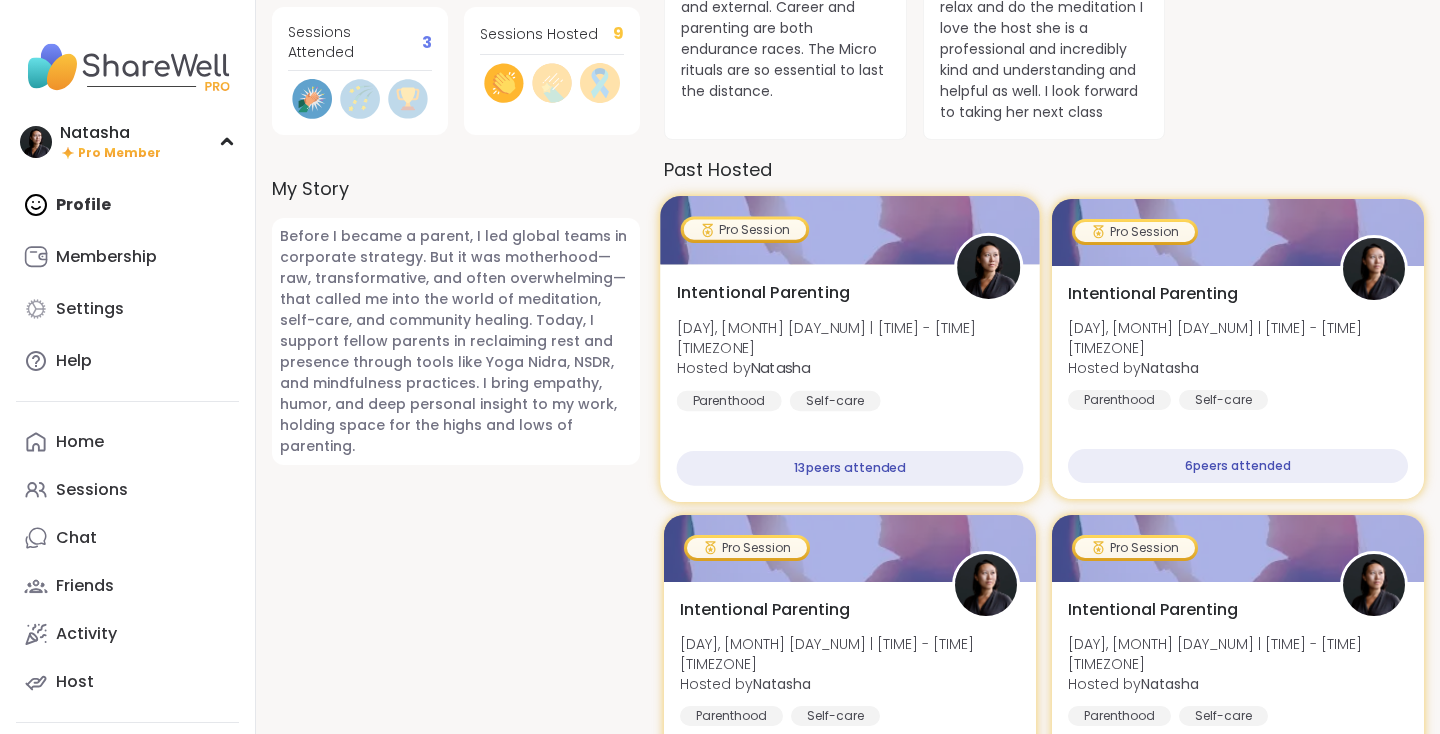 click on "Intentional Parenting Wed, Jul 30 | 10:00AM - 11:00AM GMT+10 Hosted by  Natasha Parenthood Self-care Parenting challenges" at bounding box center (850, 359) 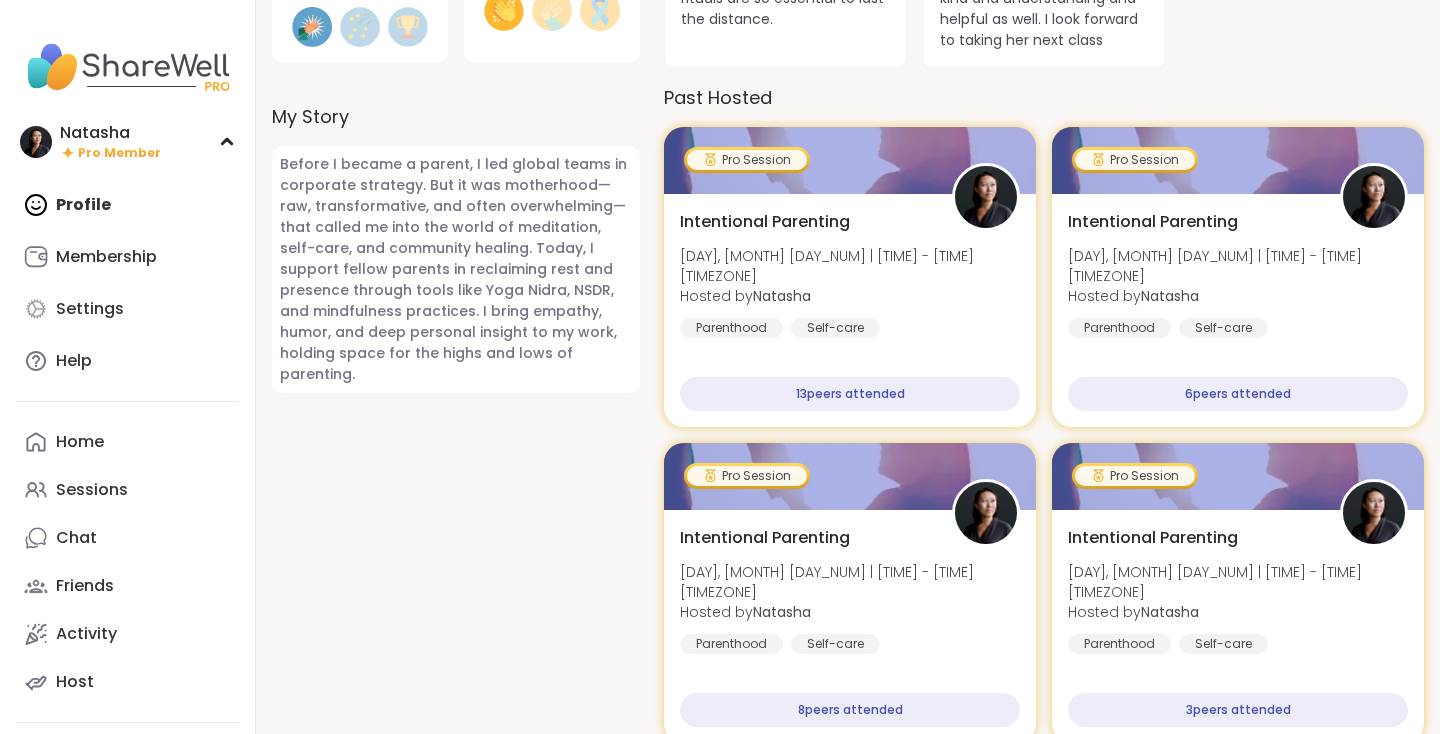 scroll, scrollTop: 0, scrollLeft: 0, axis: both 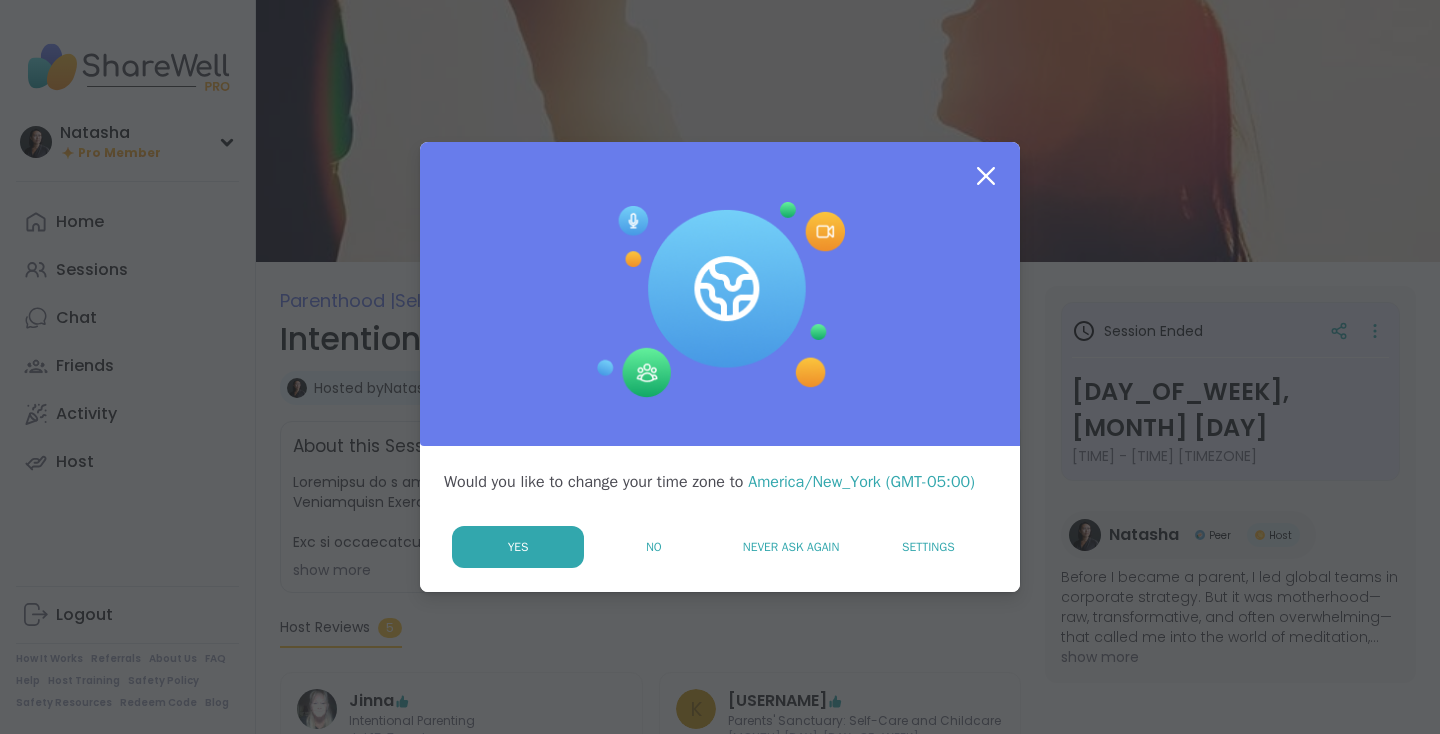 click 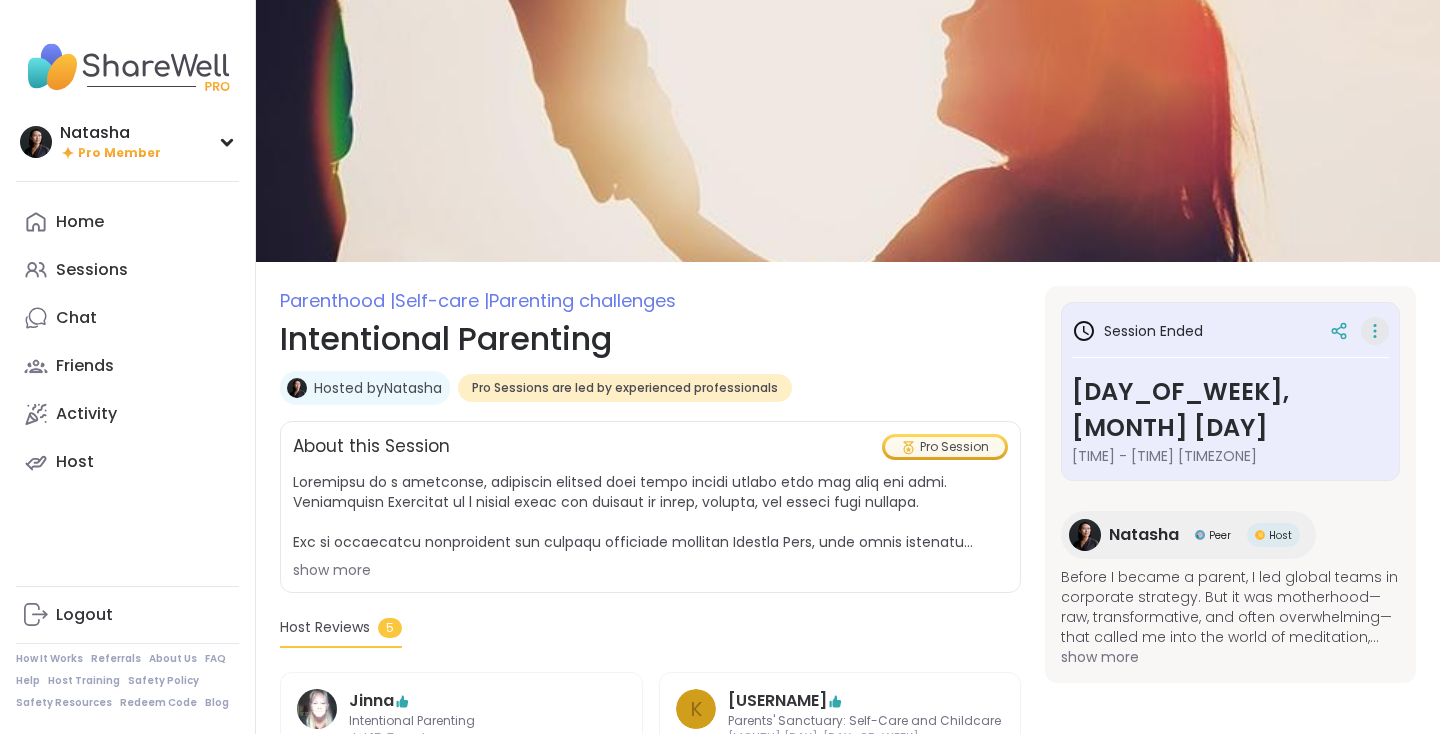 click 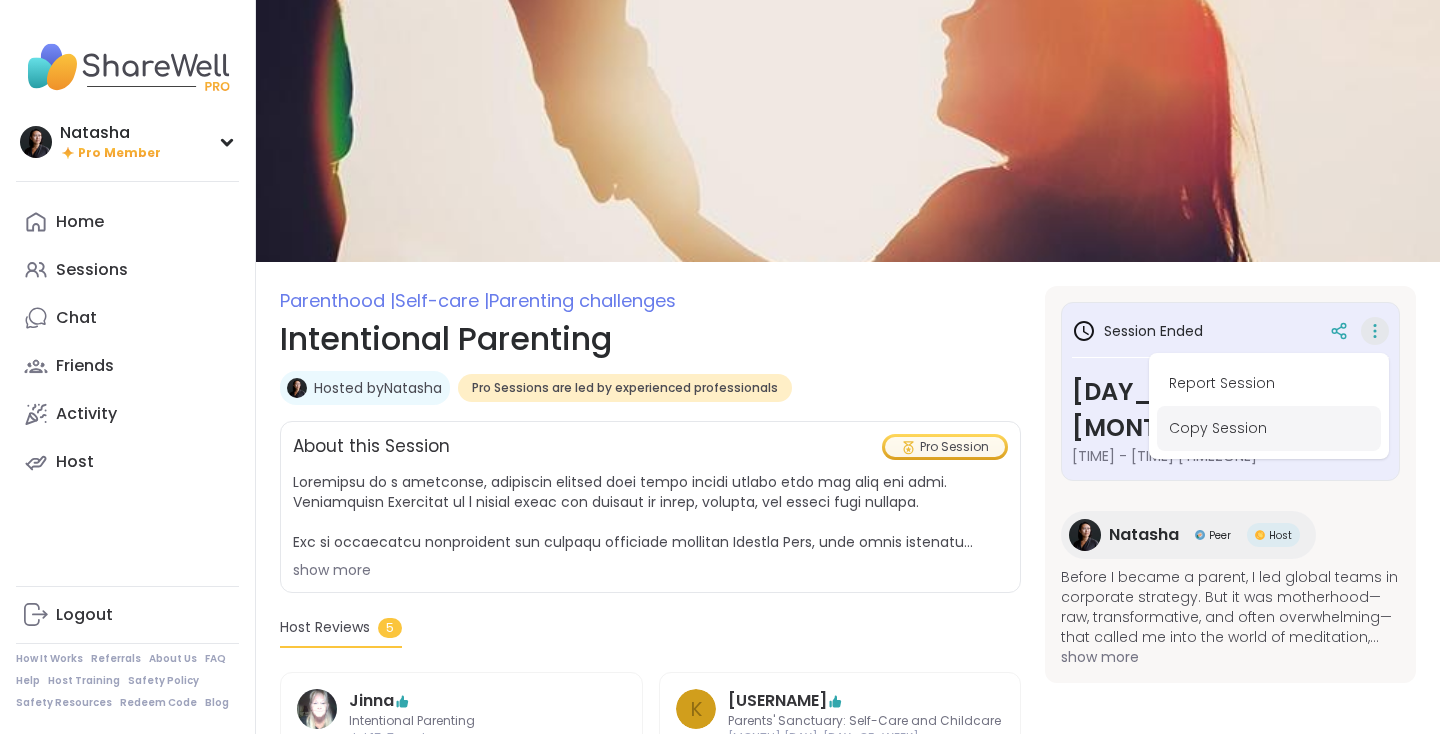click on "Copy Session" at bounding box center [1269, 428] 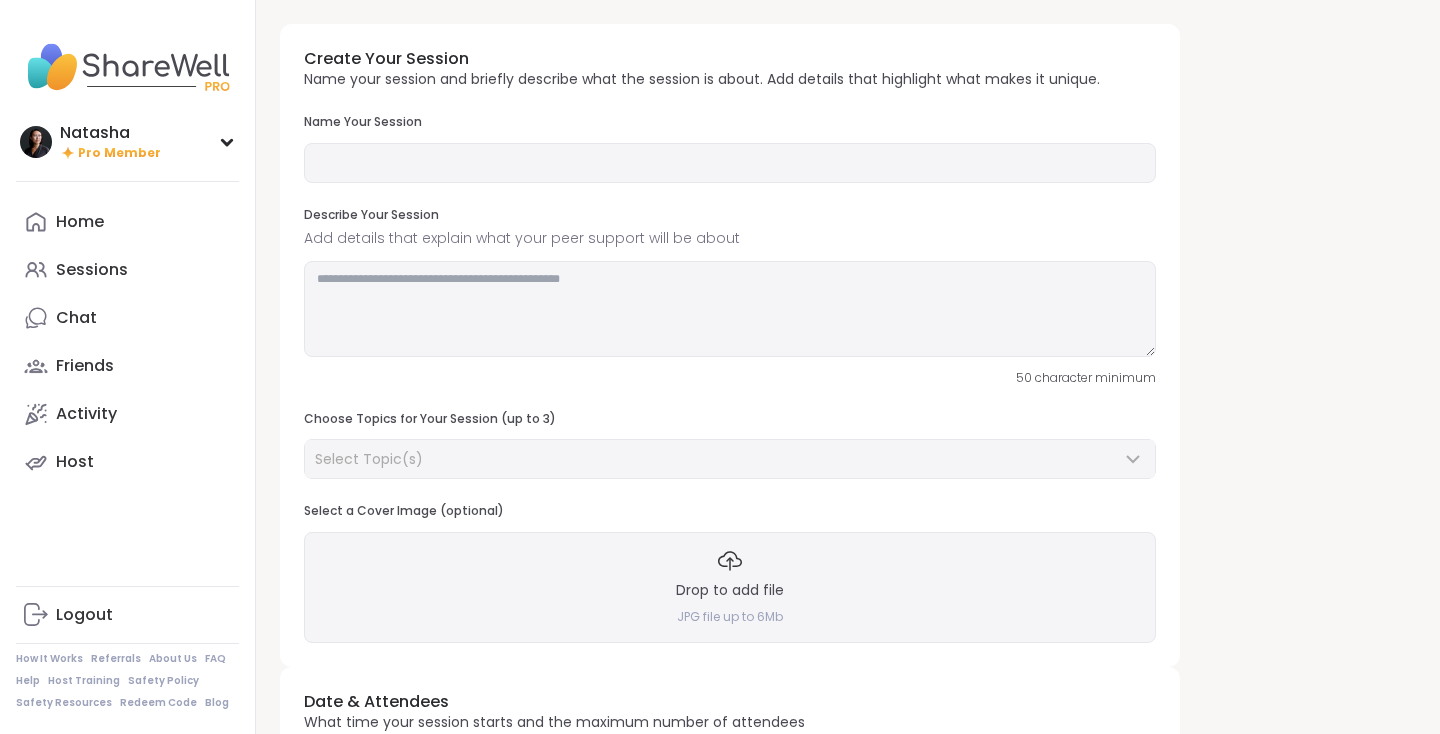 type on "**********" 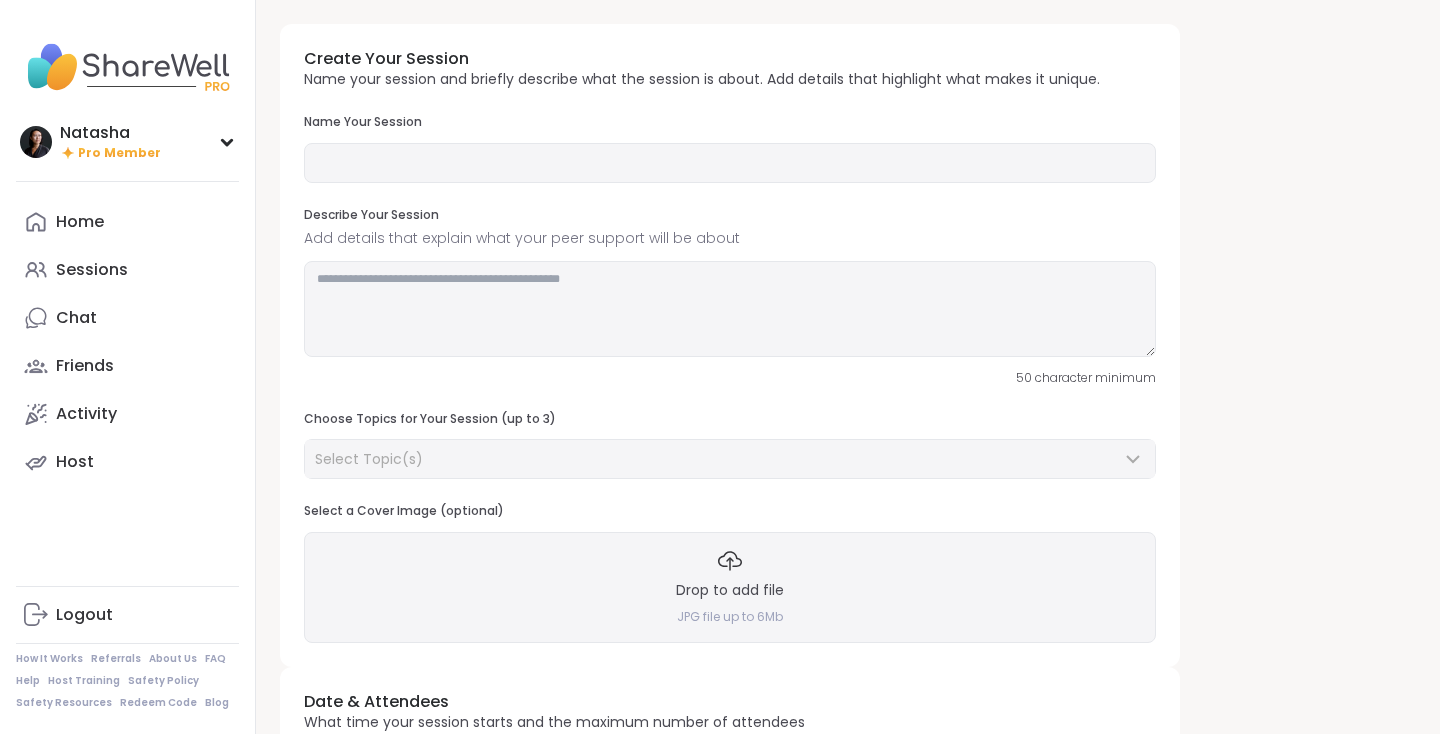 type on "**********" 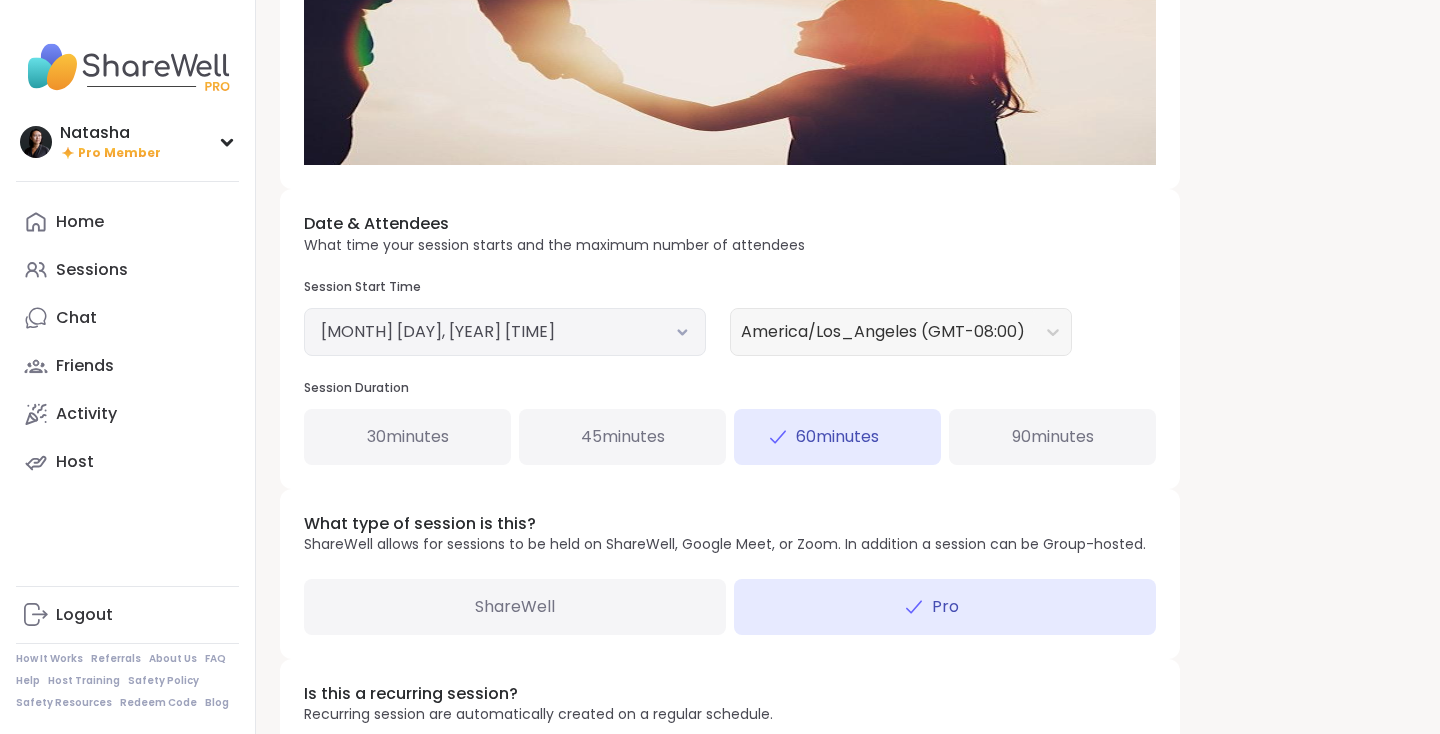 scroll, scrollTop: 519, scrollLeft: 0, axis: vertical 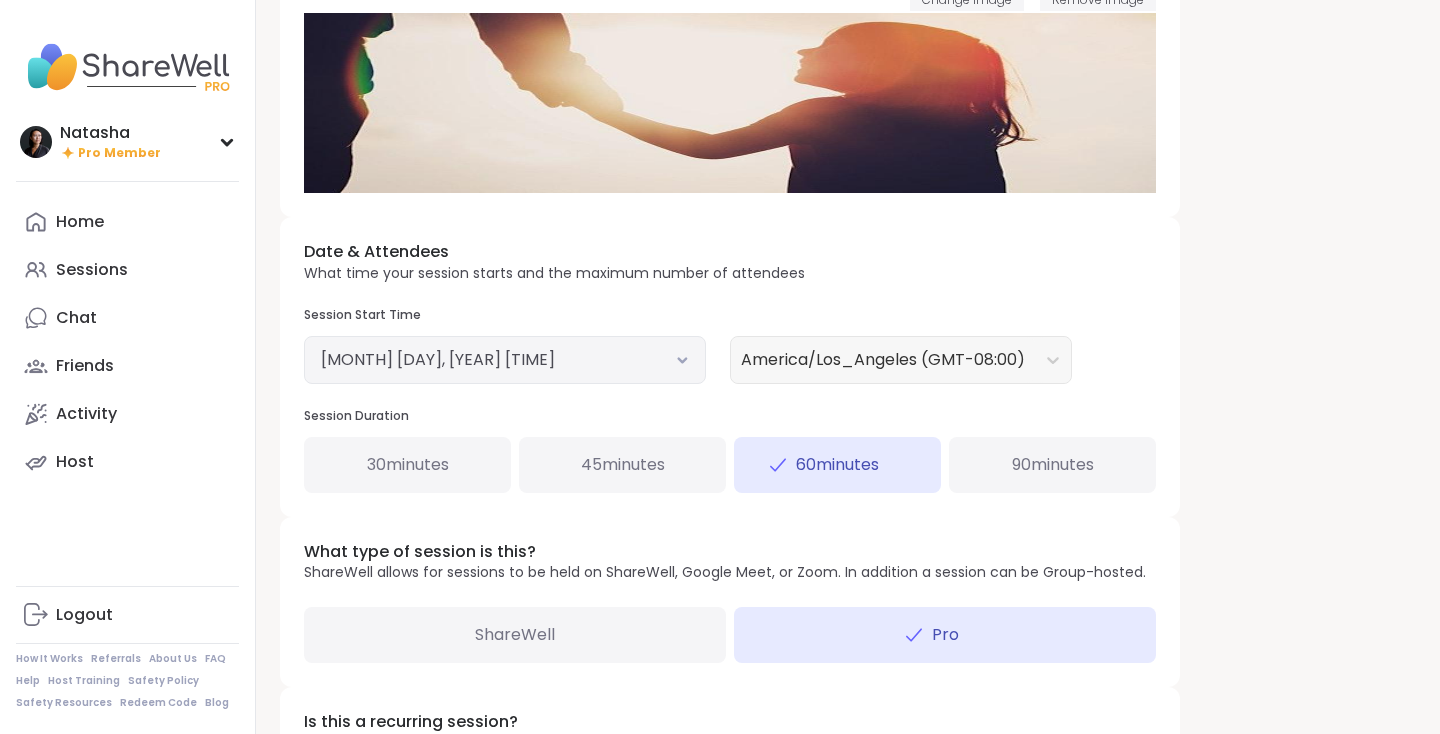 click on "July 29, 2025 5:00 PM" at bounding box center [505, 360] 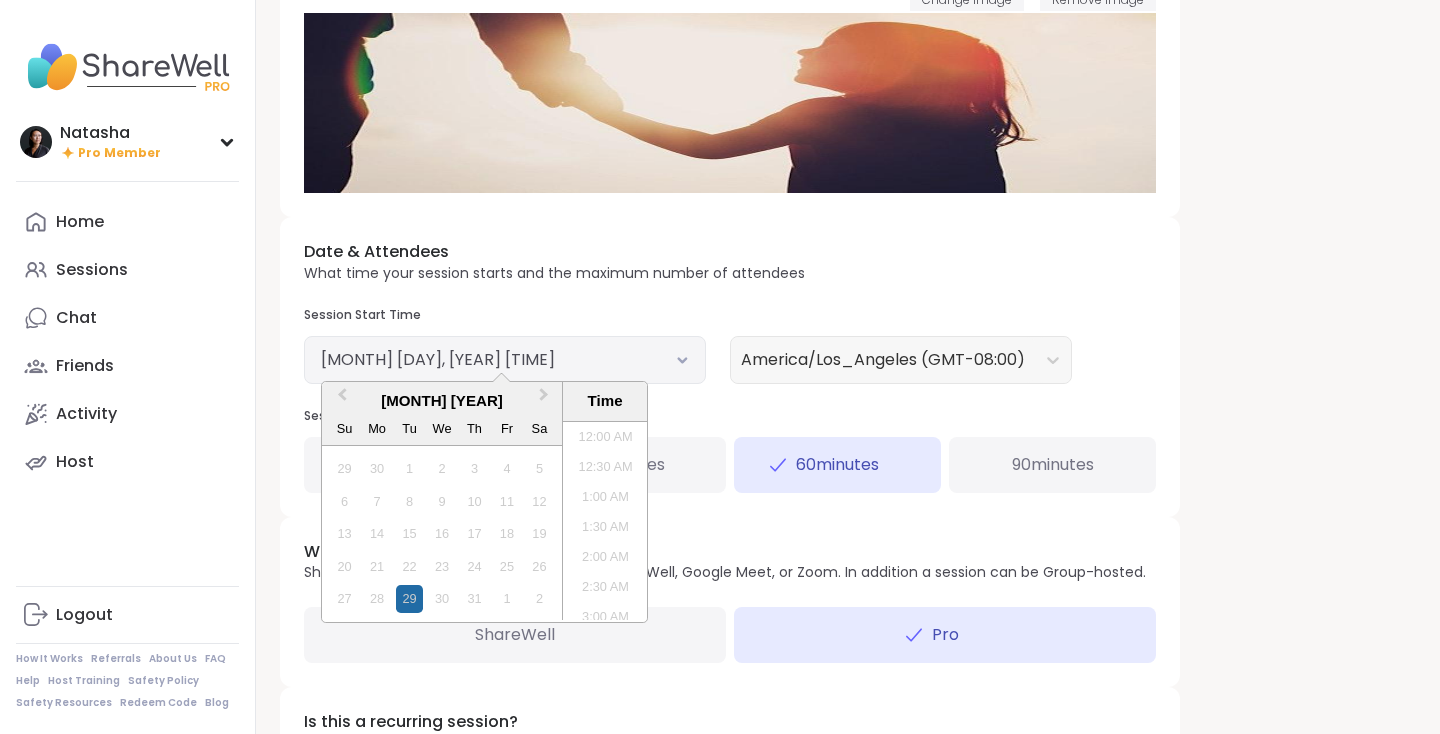 scroll, scrollTop: 936, scrollLeft: 0, axis: vertical 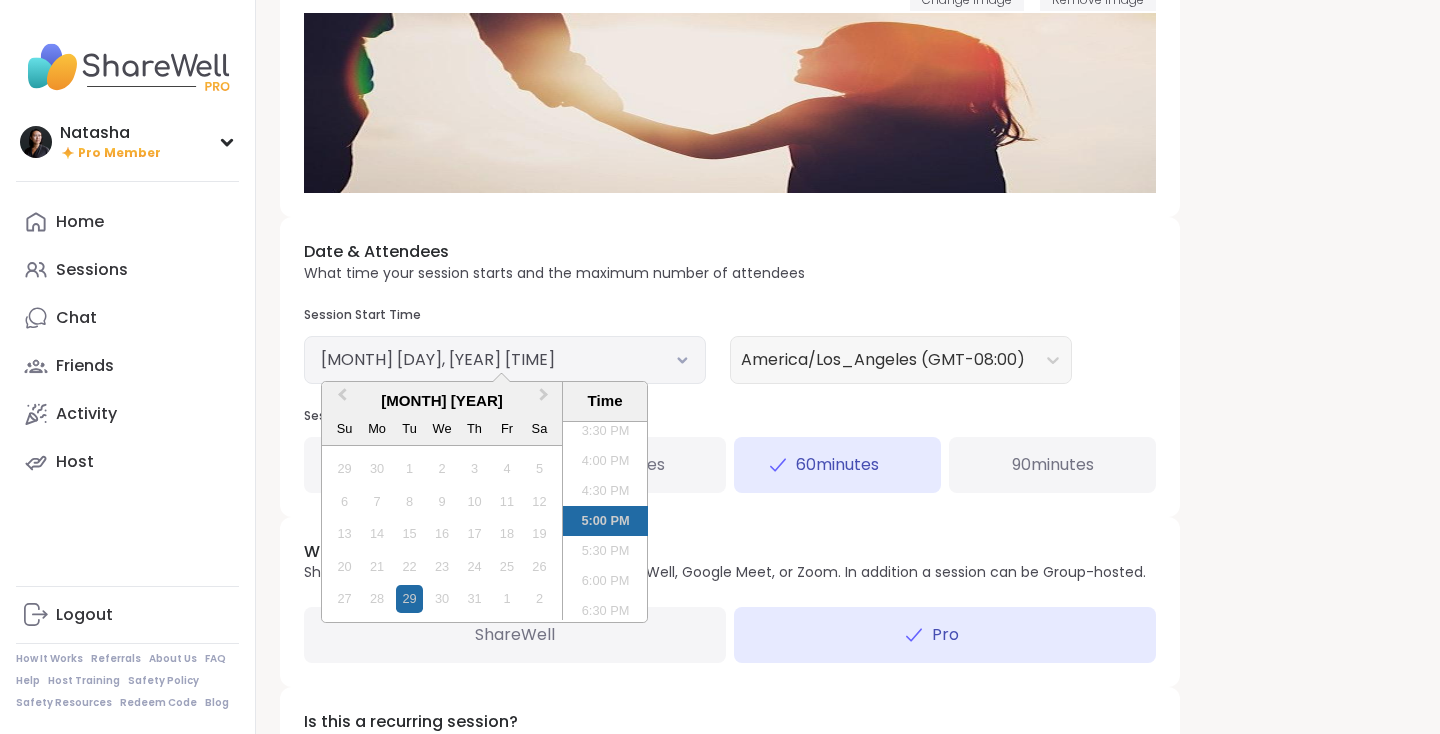 click on "4:30 PM" at bounding box center (605, 491) 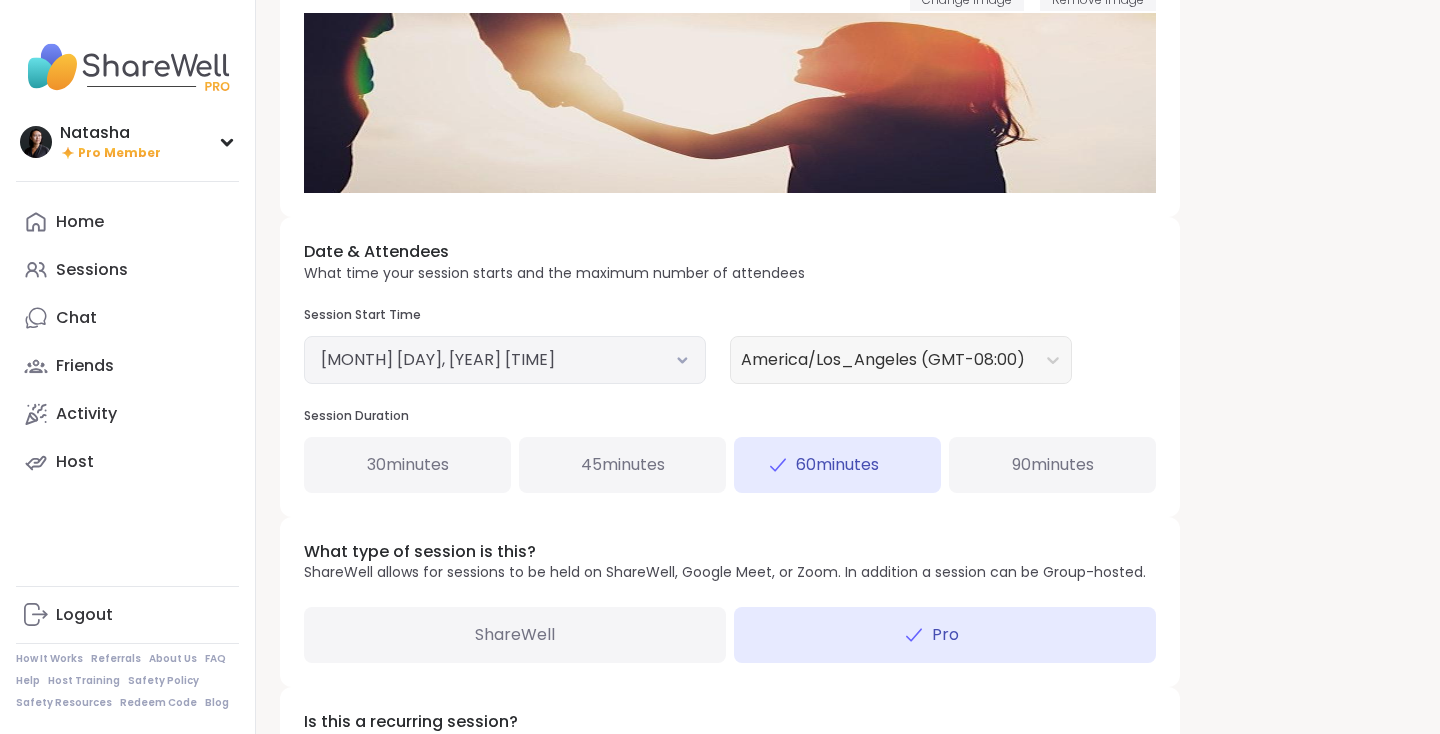 click on "July 29, 2025 5:00 PM" at bounding box center [505, 360] 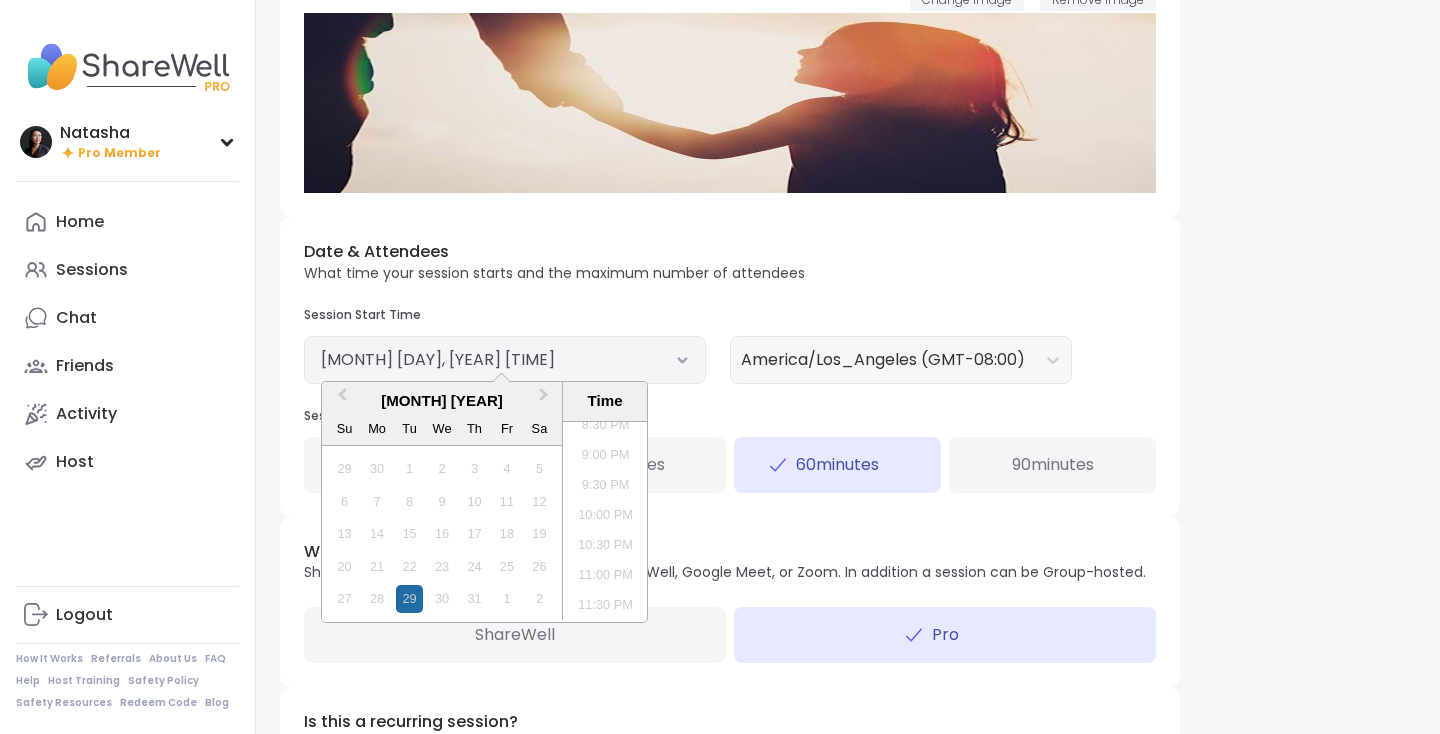 scroll, scrollTop: 1243, scrollLeft: 0, axis: vertical 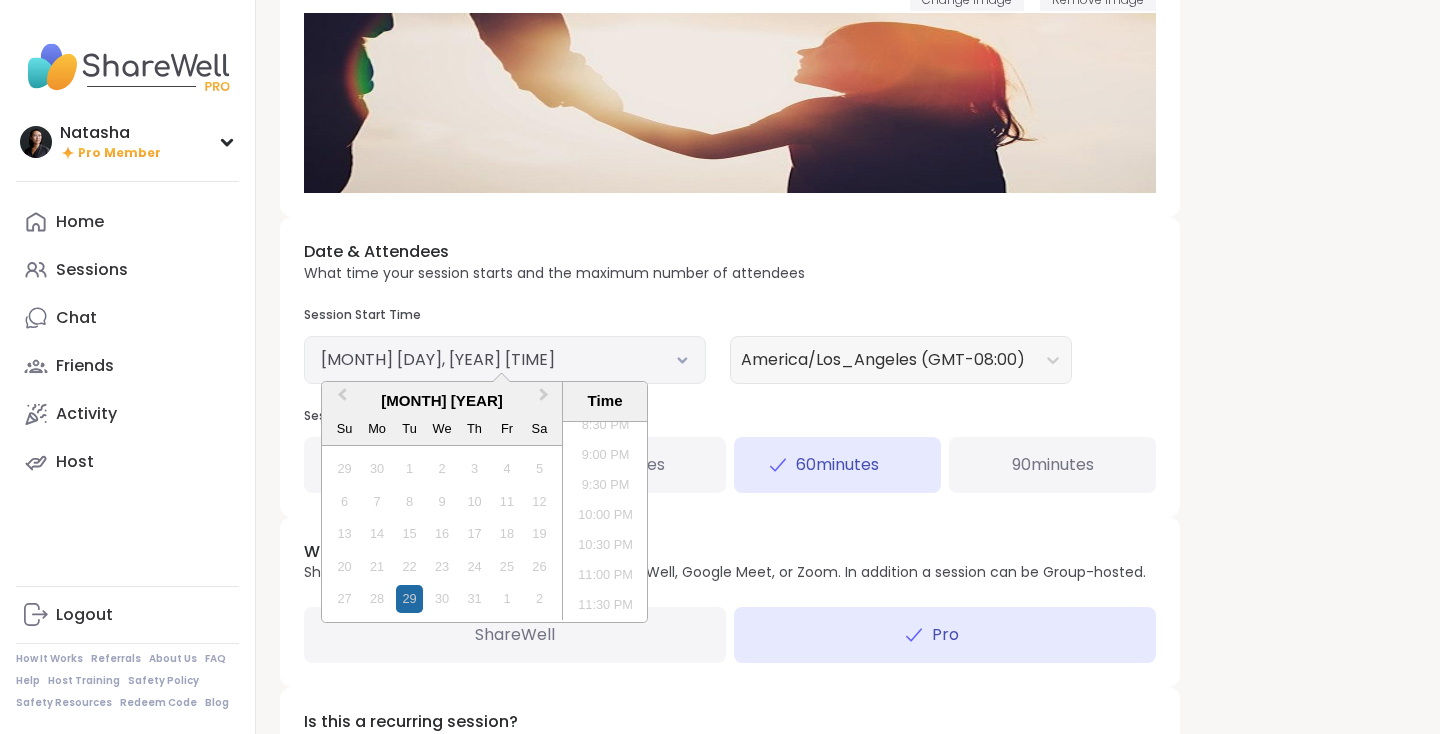 click on "Date & Attendees What time your session starts and the maximum number of attendees Session Start Time   July 29, 2025 5:00 PM Previous Month Next Month July 2025 Su Mo Tu We Th Fr Sa 29 30 1 2 3 4 5 6 7 8 9 10 11 12 13 14 15 16 17 18 19 20 21 22 23 24 25 26 27 28 29 30 31 1 2 Time 12:00 AM 12:30 AM 1:00 AM 1:30 AM 2:00 AM 2:30 AM 3:00 AM 3:30 AM 4:00 AM 4:30 AM 5:00 AM 5:30 AM 6:00 AM 6:30 AM 7:00 AM 7:30 AM 8:00 AM 8:30 AM 9:00 AM 9:30 AM 10:00 AM 10:30 AM 11:00 AM 11:30 AM 12:00 PM 12:30 PM 1:00 PM 1:30 PM 2:00 PM 2:30 PM 3:00 PM 3:30 PM 4:00 PM 4:30 PM 5:00 PM 5:30 PM 6:00 PM 6:30 PM 7:00 PM 7:30 PM 8:00 PM 8:30 PM 9:00 PM 9:30 PM 10:00 PM 10:30 PM 11:00 PM 11:30 PM America/Los_Angeles (GMT-08:00) Session Duration   30  minutes 45  minutes 60  minutes 90  minutes" at bounding box center (730, 367) 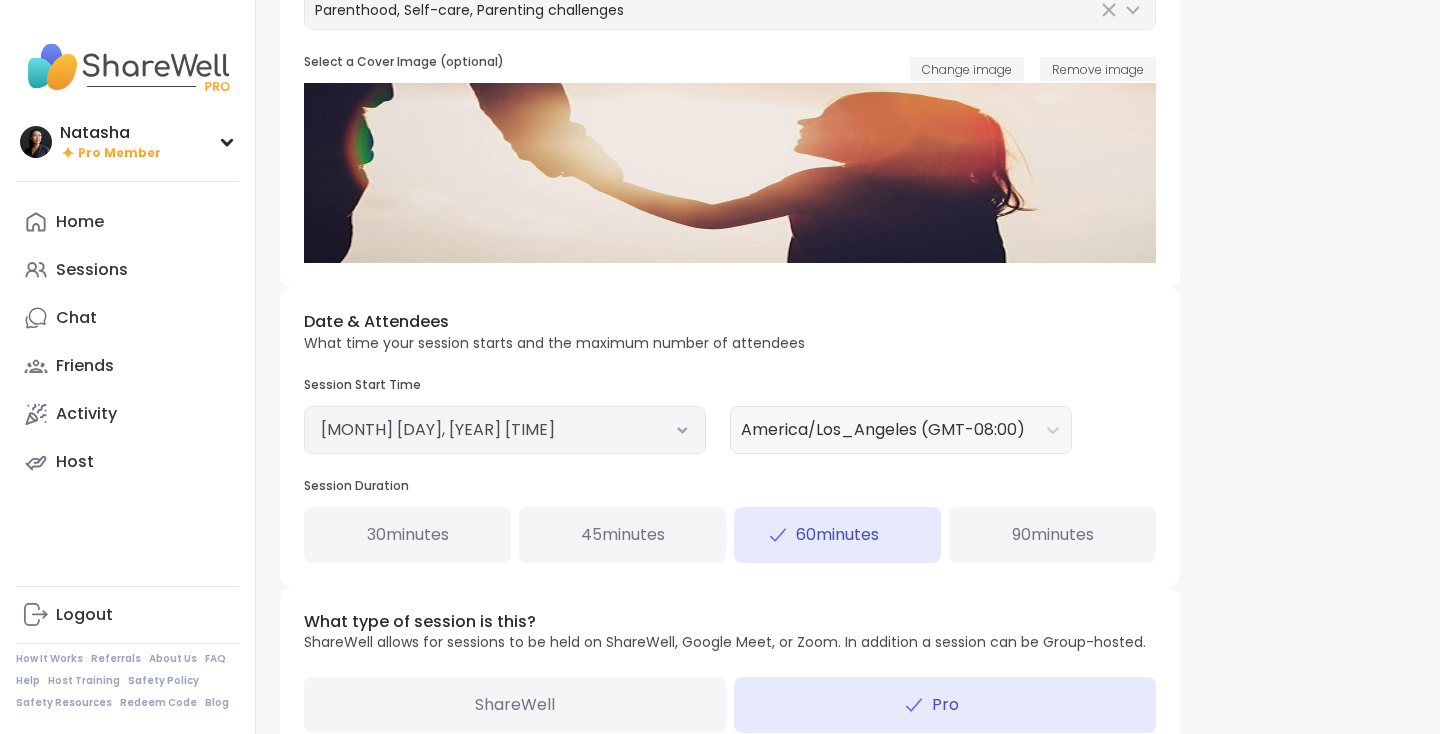 scroll, scrollTop: 438, scrollLeft: 0, axis: vertical 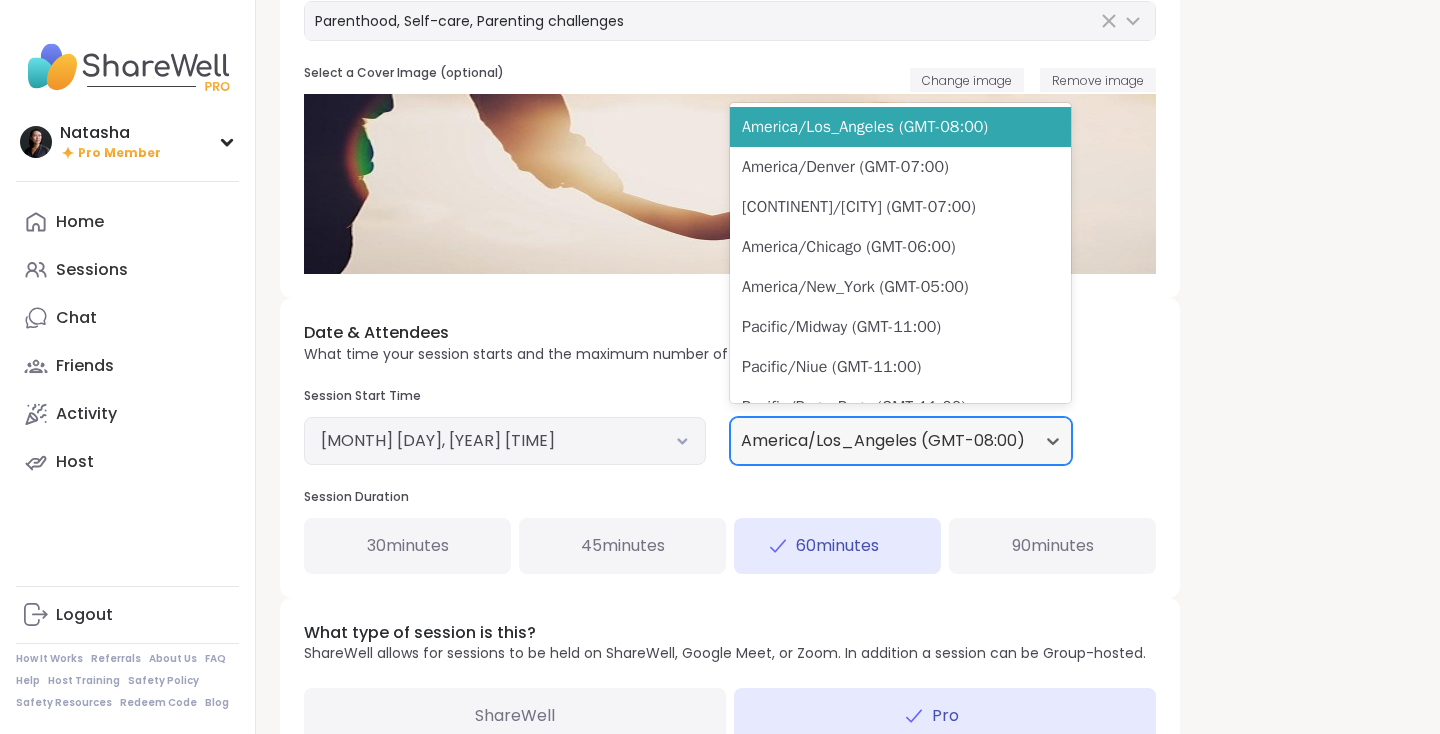 click on "America/Los_Angeles (GMT-08:00)" at bounding box center (883, 441) 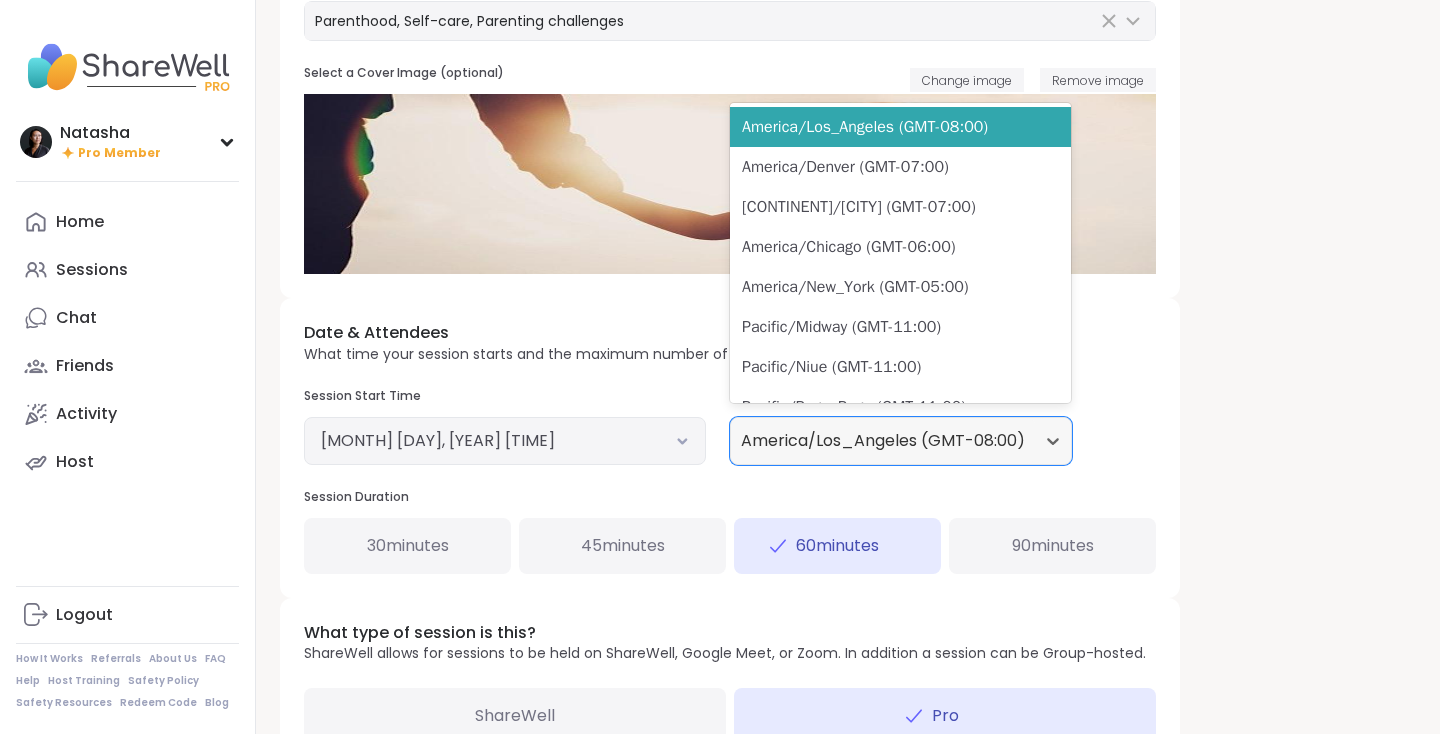 click 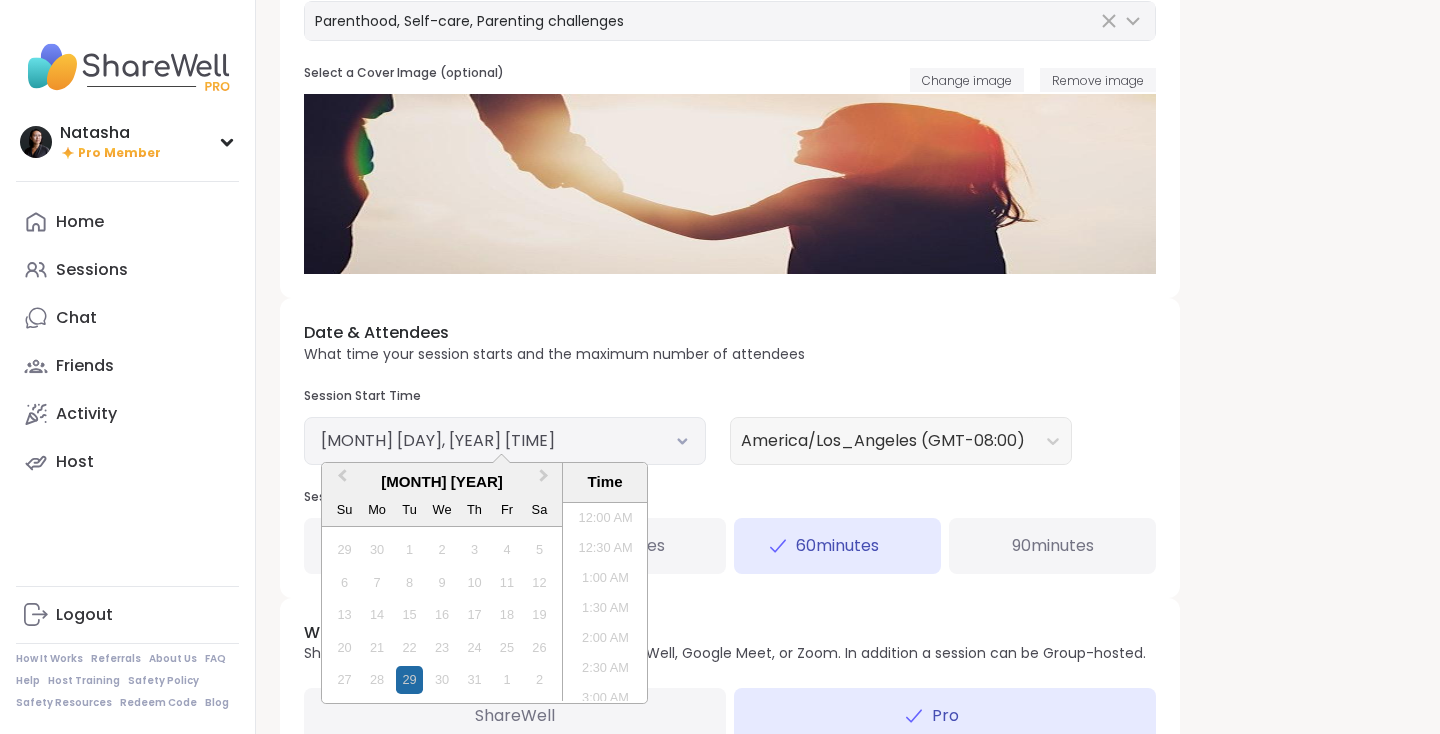 scroll, scrollTop: 936, scrollLeft: 0, axis: vertical 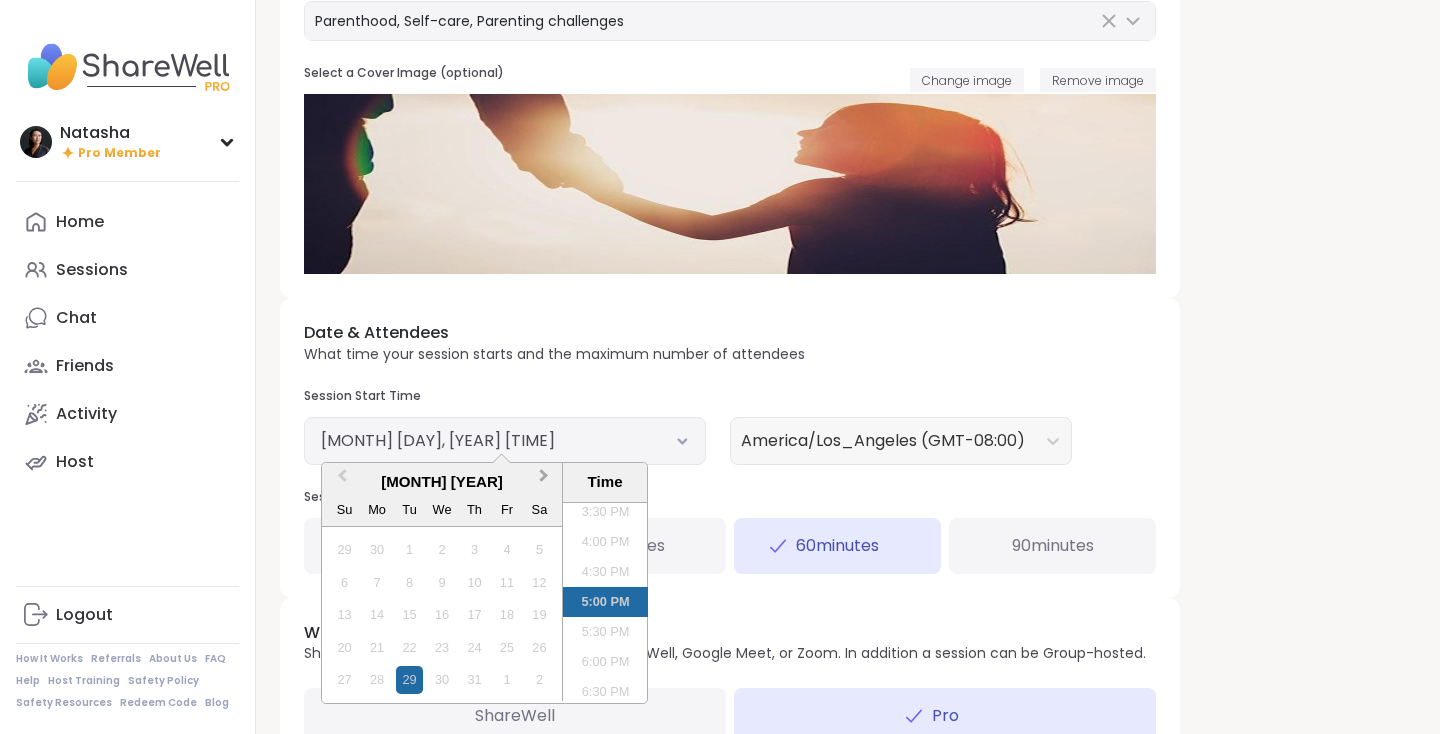 click on "Next Month" at bounding box center [544, 480] 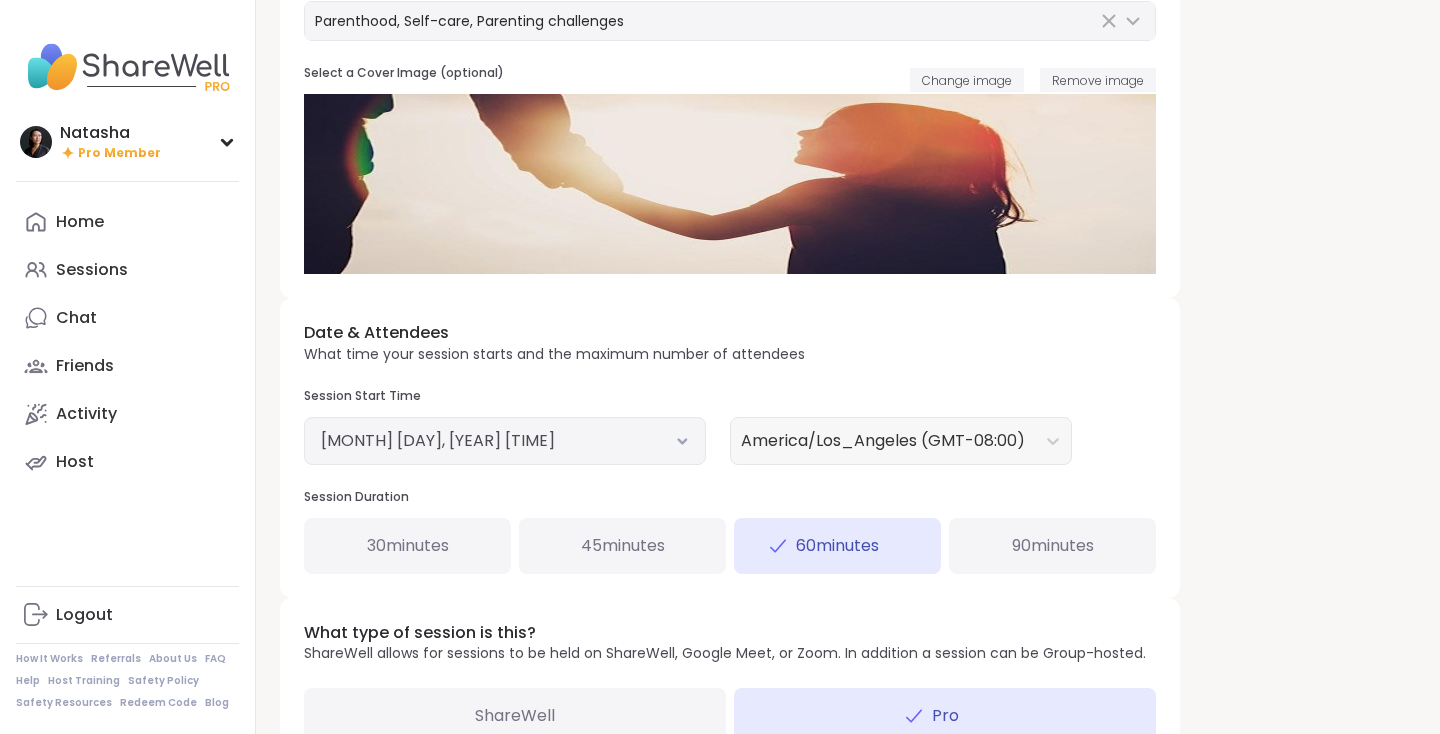 click on "Date & Attendees What time your session starts and the maximum number of attendees Session Start Time   July 29, 2025 5:00 PM America/Los_Angeles (GMT-08:00) Session Duration   30  minutes 45  minutes 60  minutes 90  minutes" at bounding box center [730, 448] 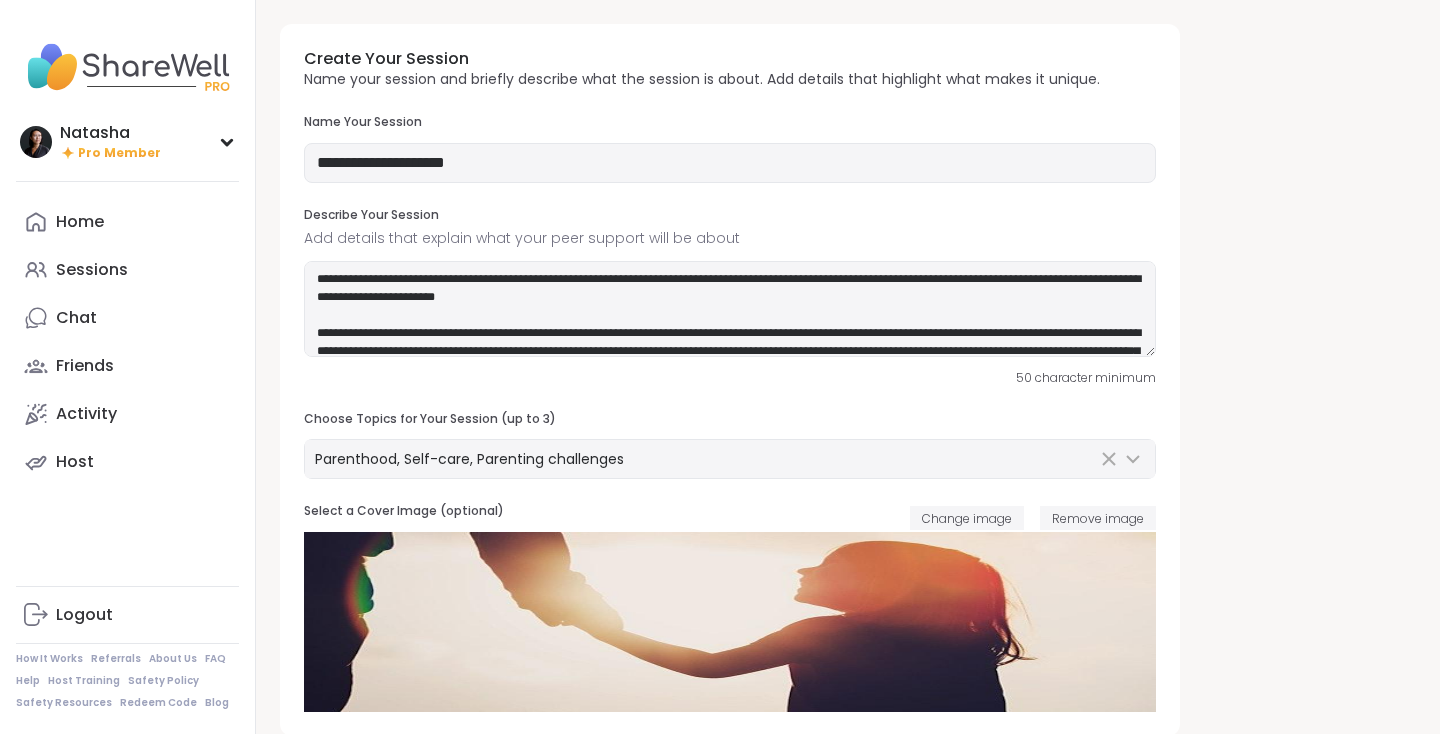 scroll, scrollTop: 0, scrollLeft: 0, axis: both 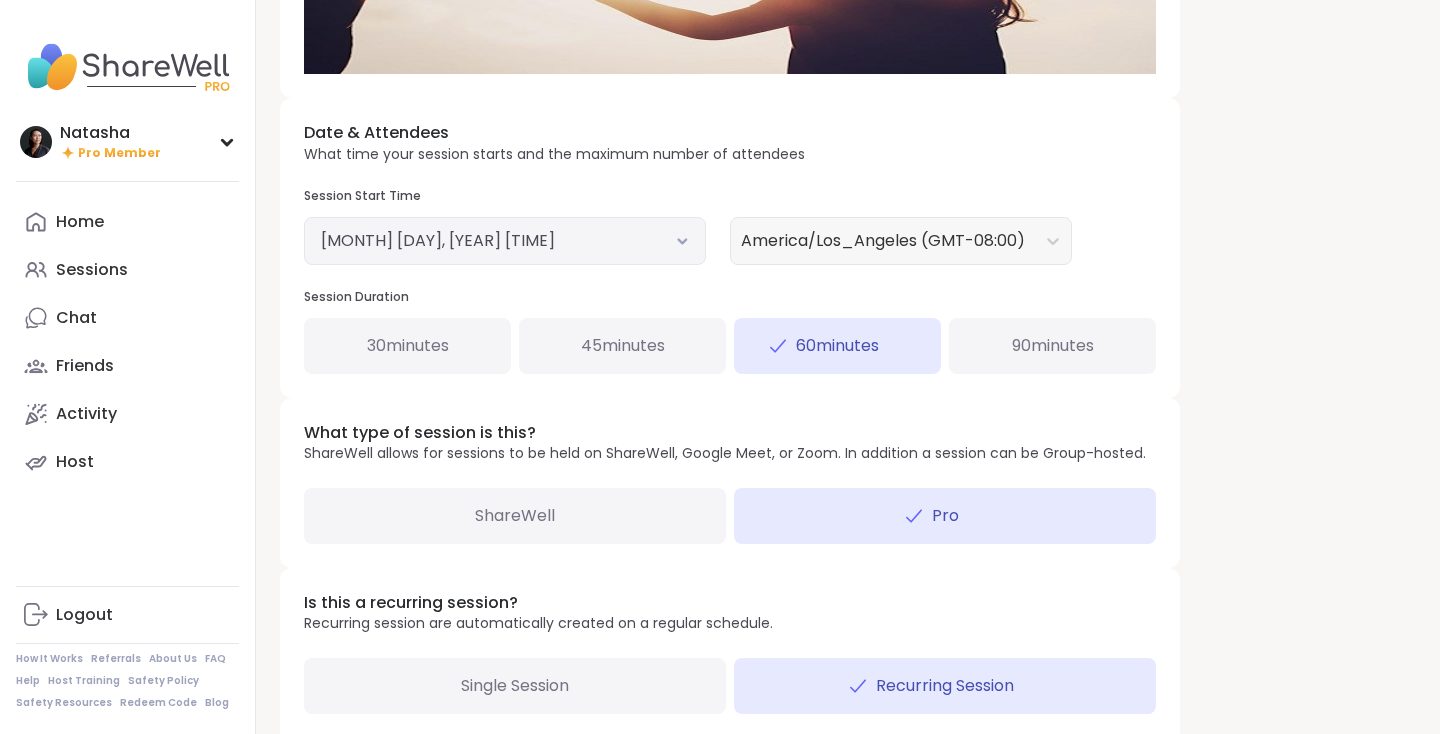 click on "[MONTH] [DAY], [YEAR] [TIME]" at bounding box center (505, 241) 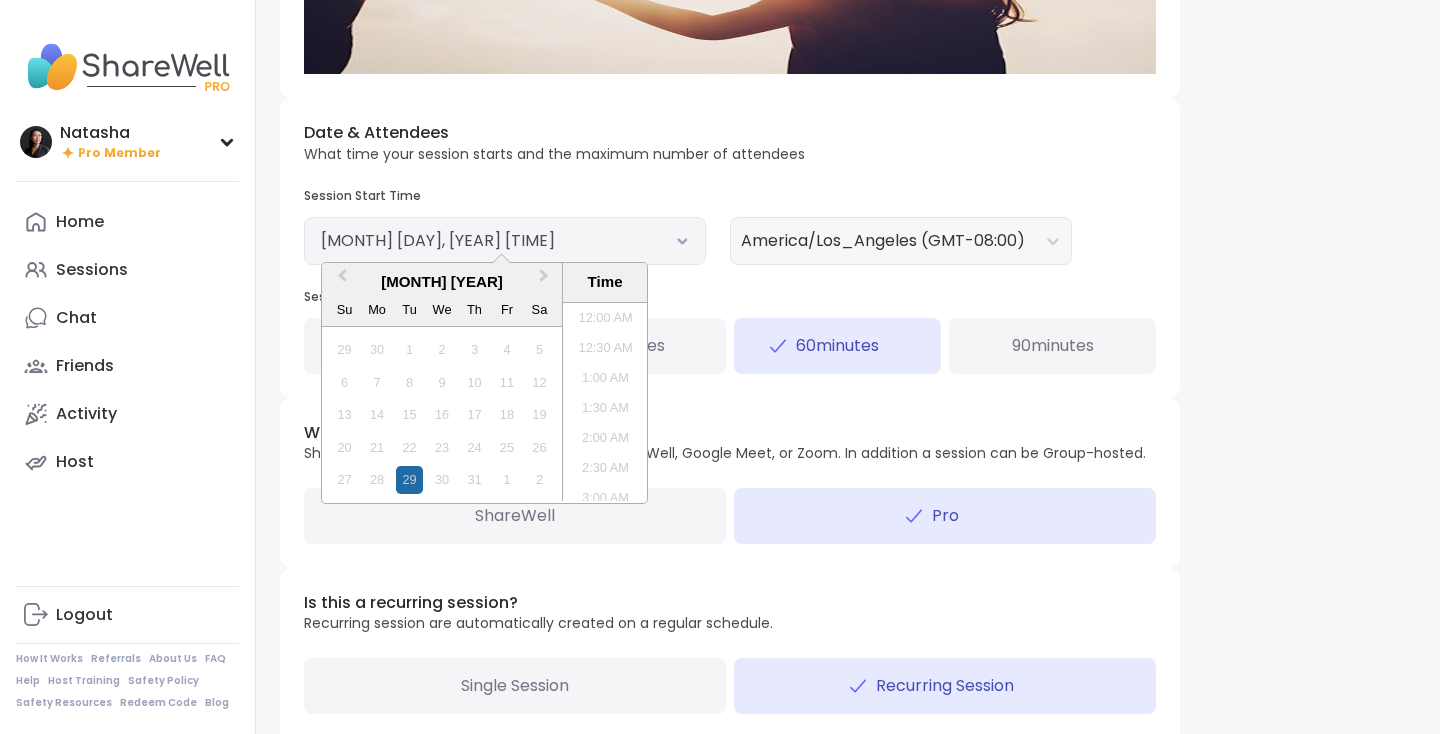 scroll, scrollTop: 936, scrollLeft: 0, axis: vertical 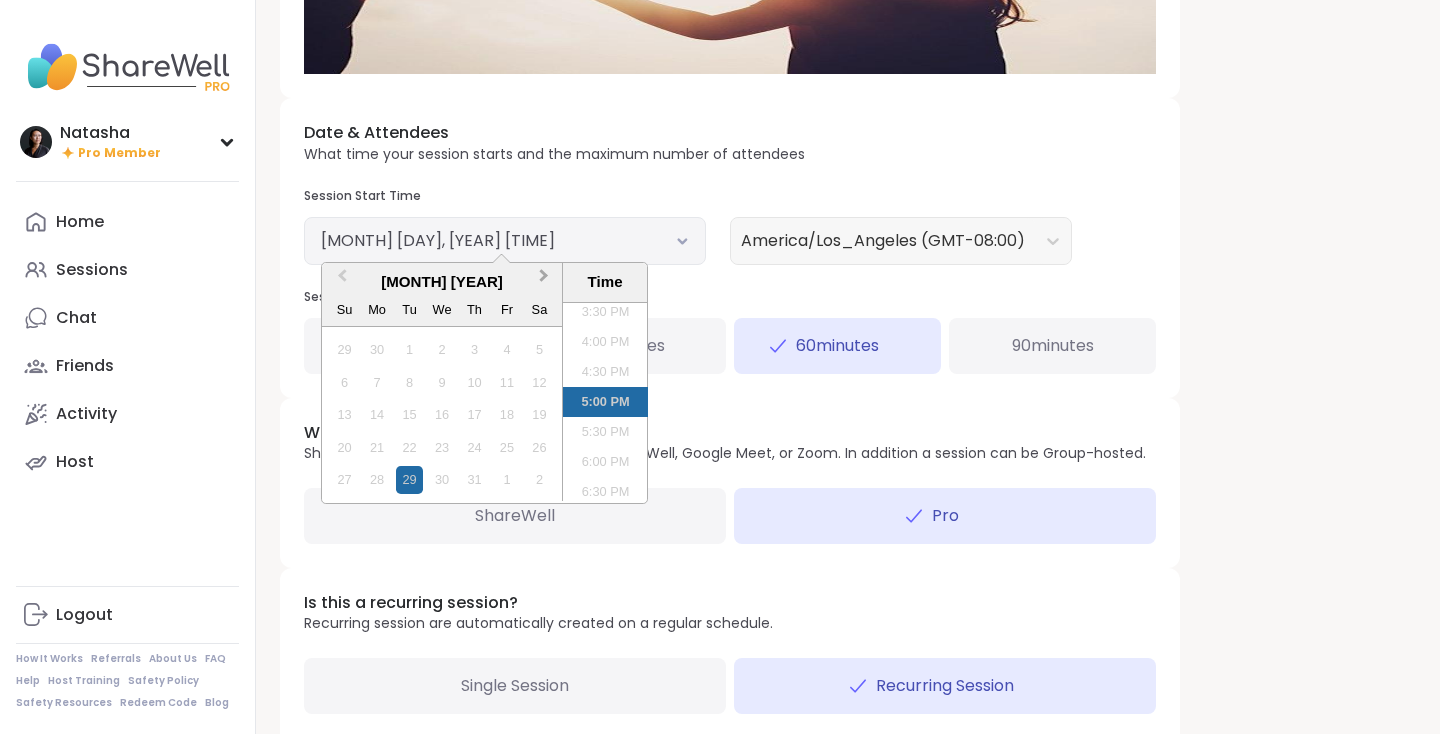 click on "Next Month" at bounding box center (546, 281) 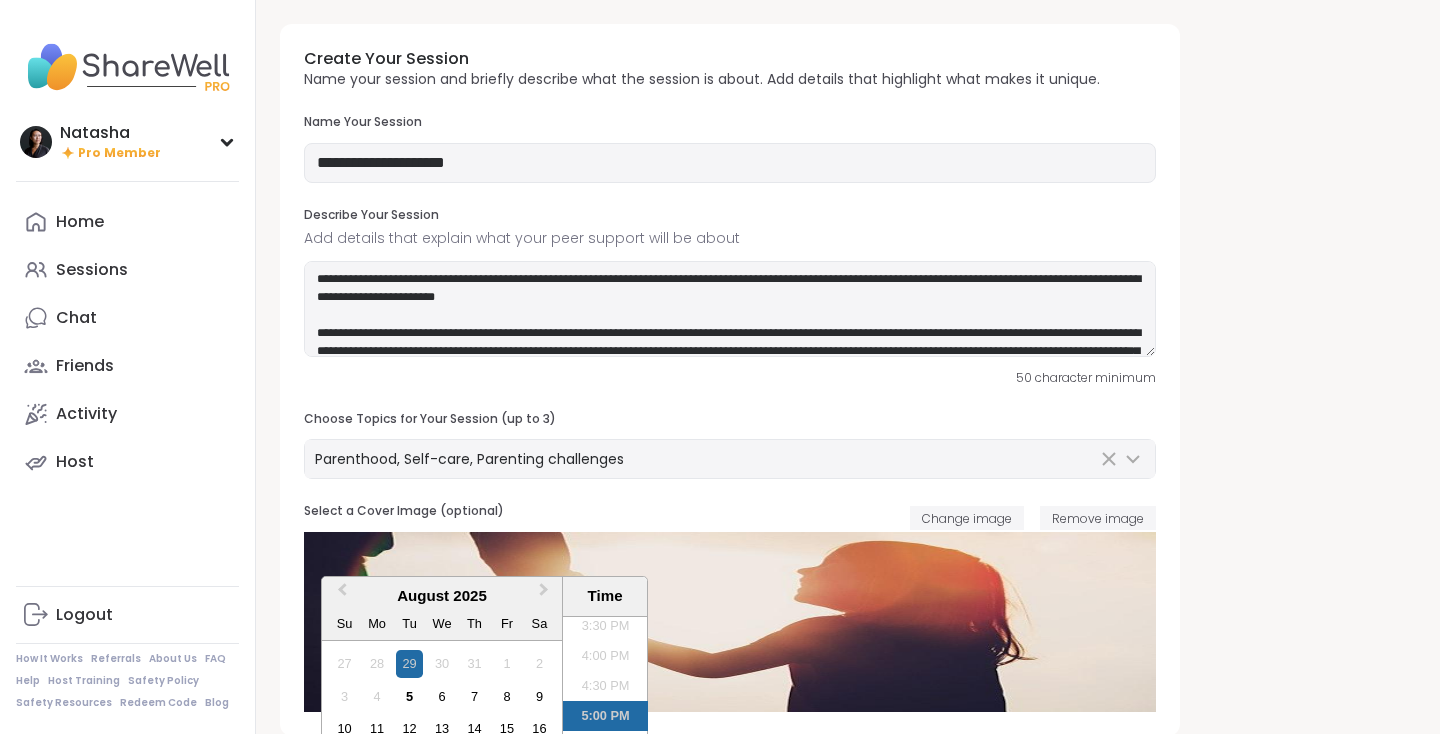scroll, scrollTop: 0, scrollLeft: 0, axis: both 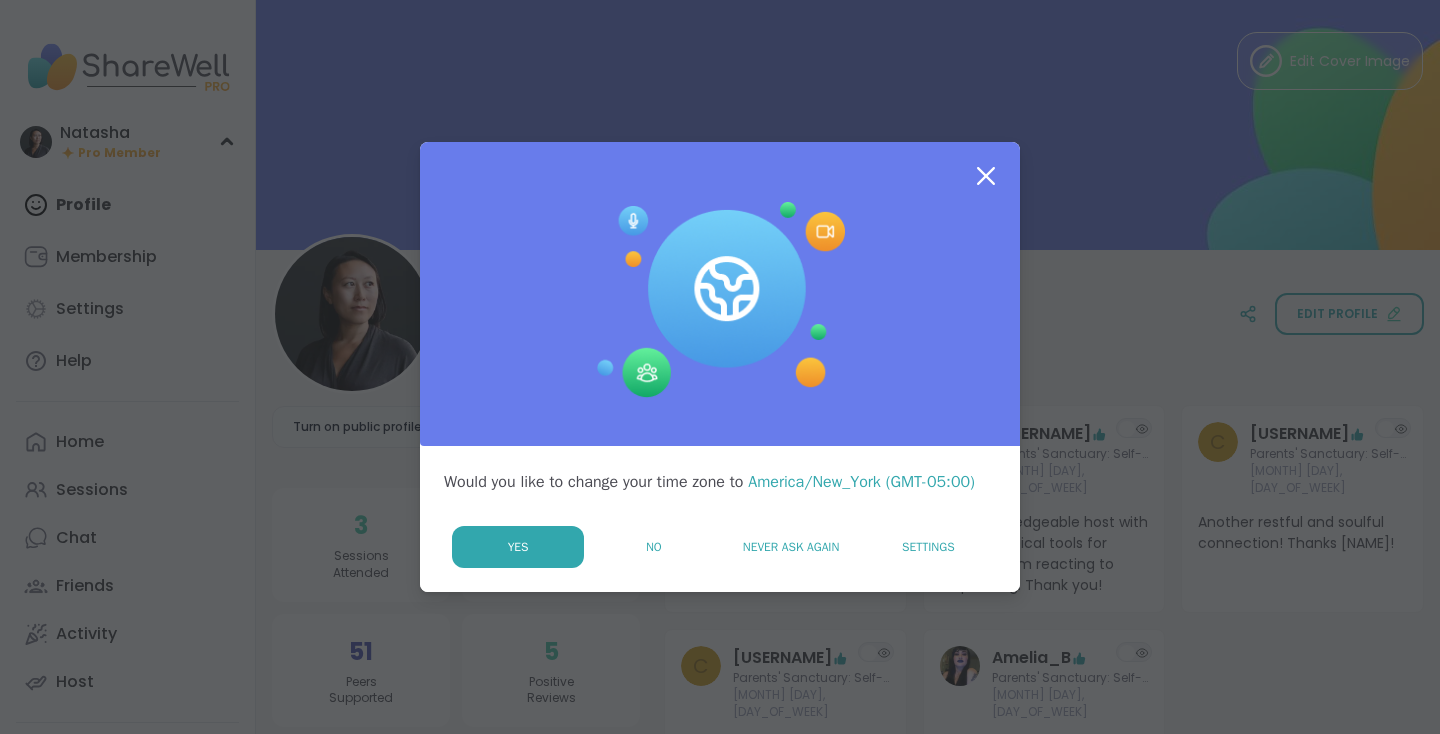 click 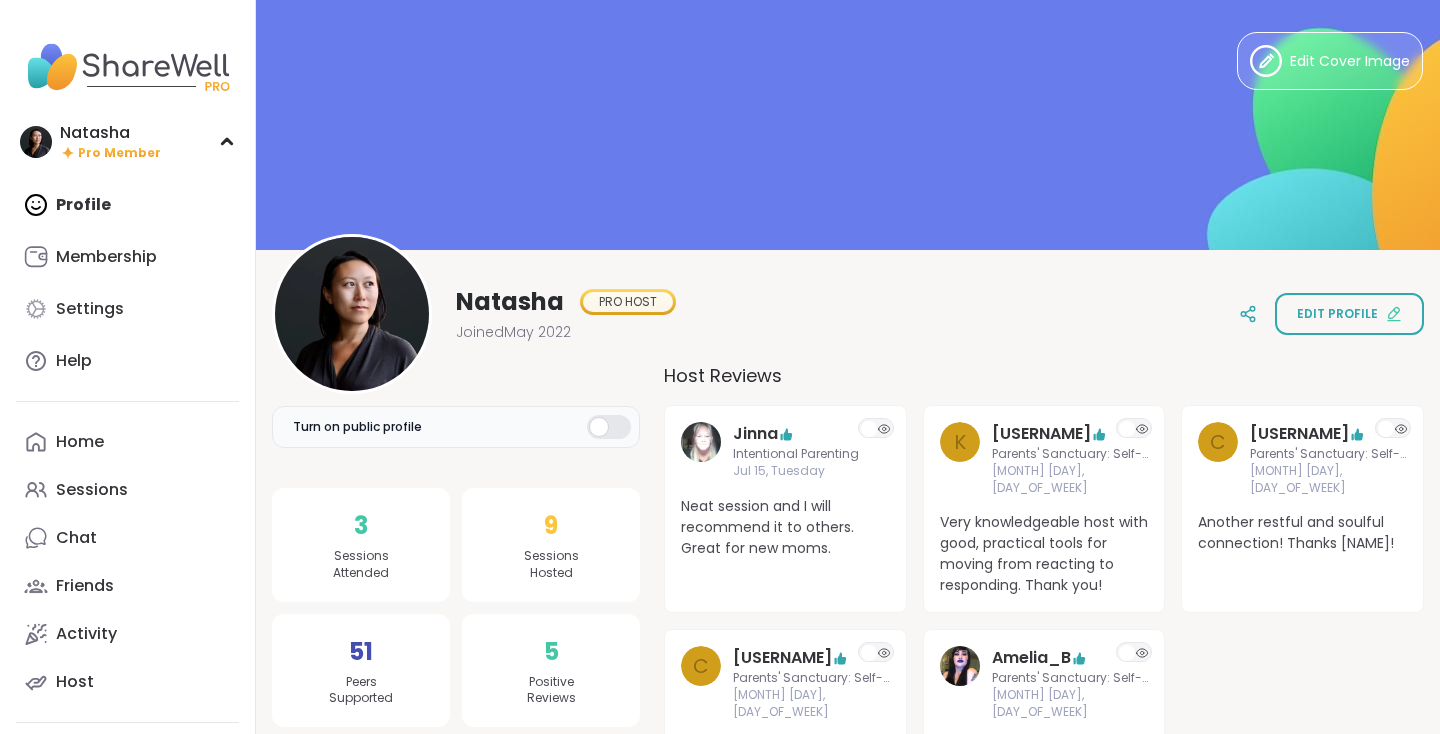 scroll, scrollTop: 0, scrollLeft: 0, axis: both 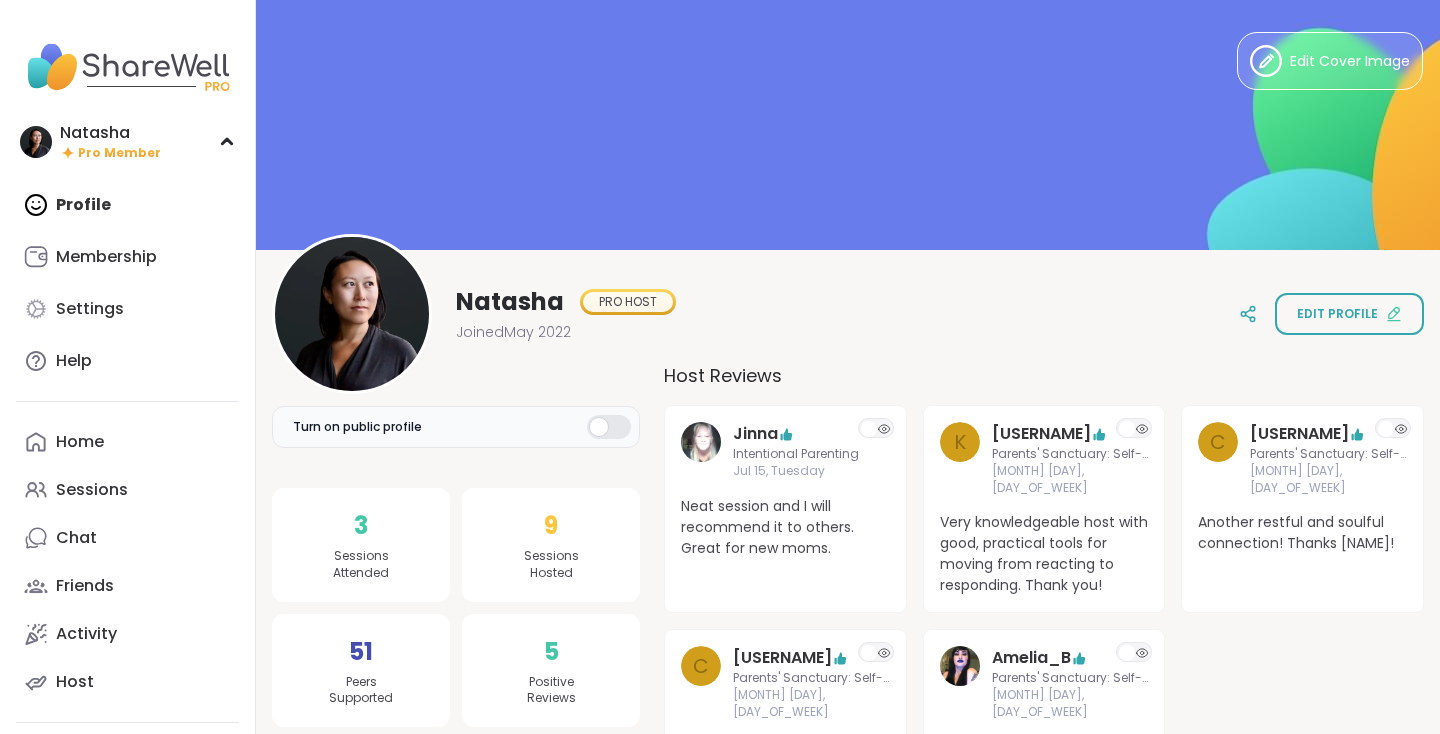 click on "Natasha PRO HOST Joined  May 2022 Edit profile" at bounding box center [848, 314] 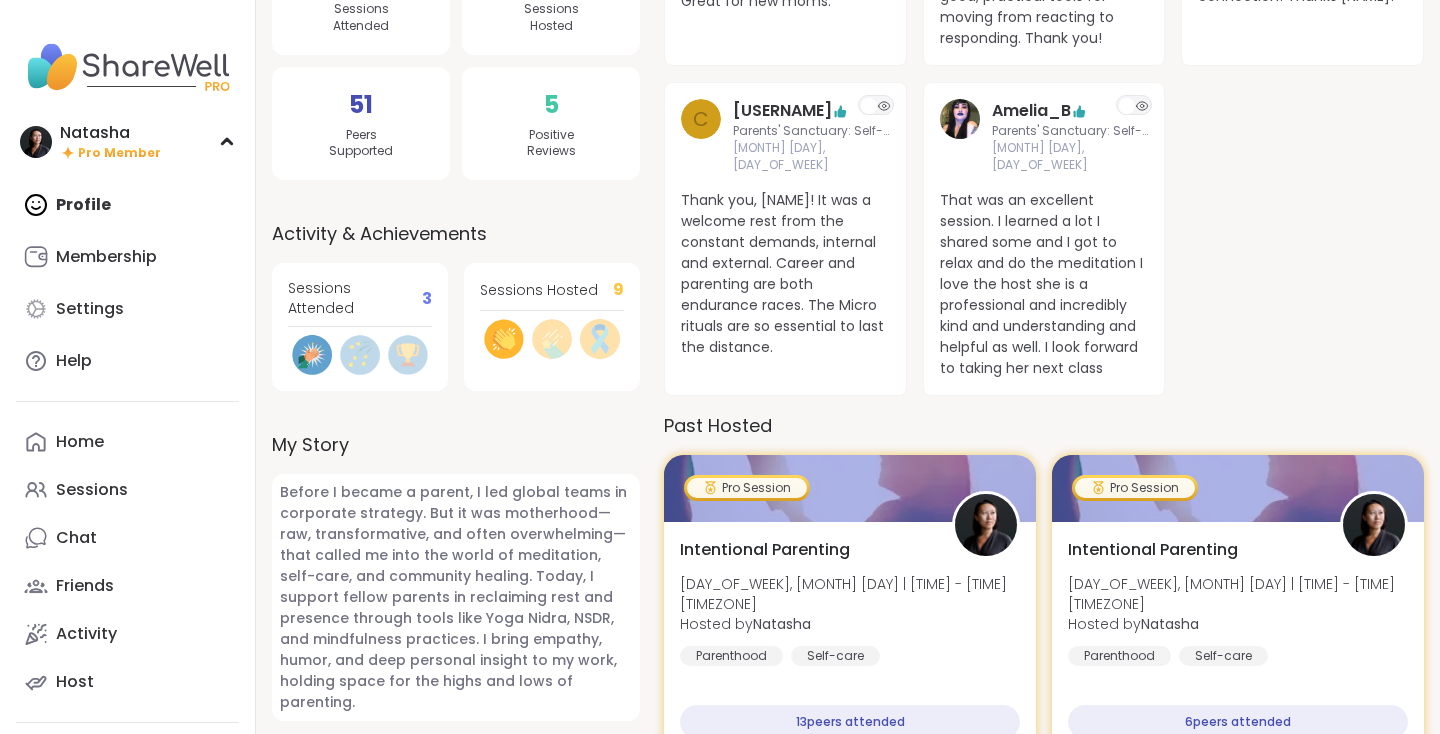 scroll, scrollTop: 550, scrollLeft: 0, axis: vertical 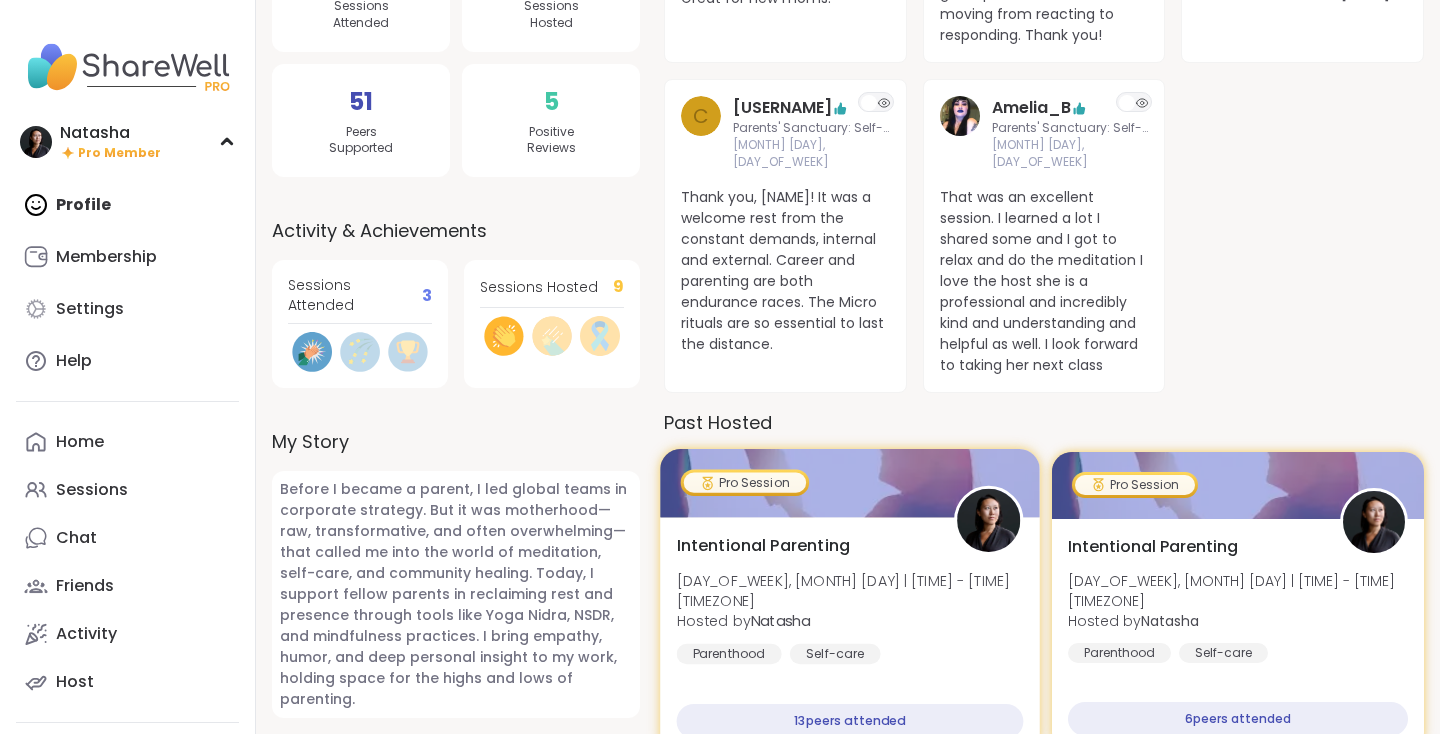 click at bounding box center (849, 483) 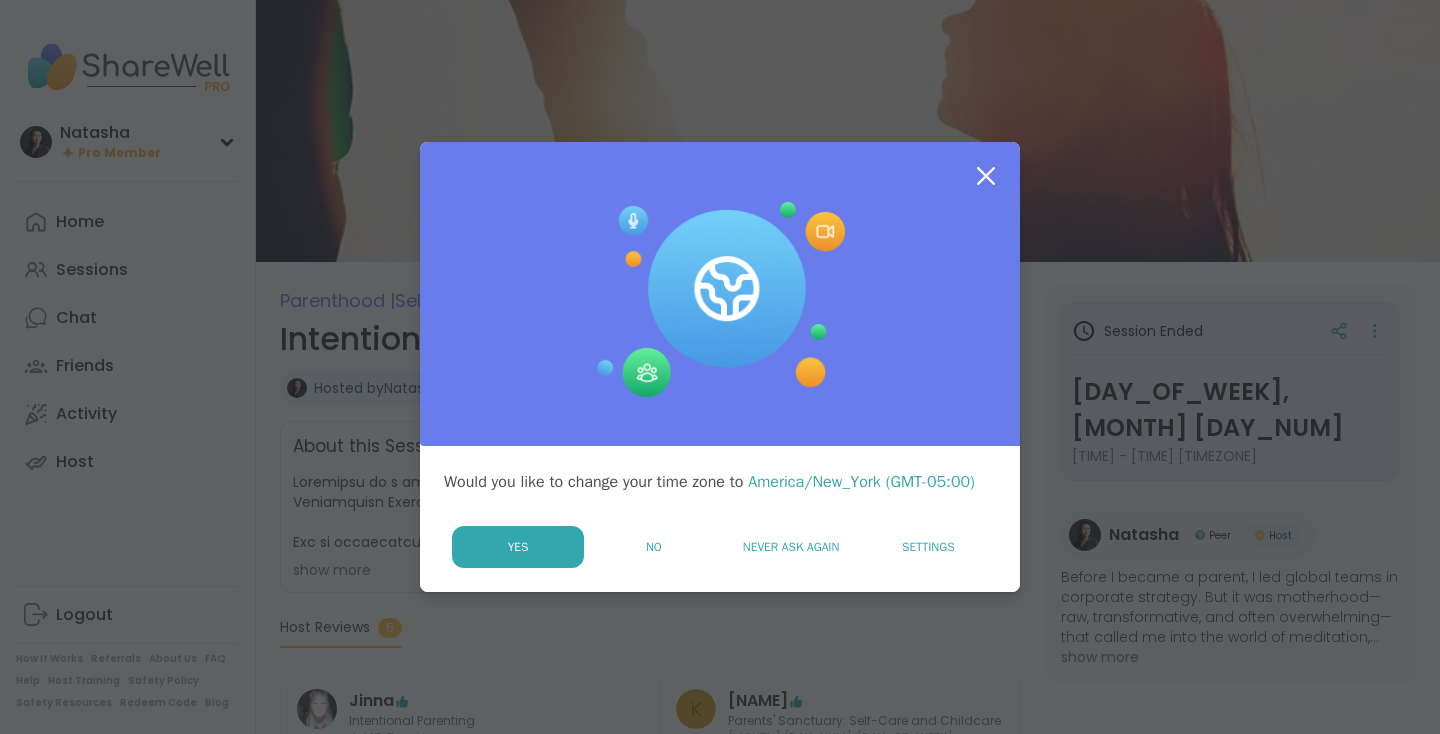 scroll, scrollTop: 0, scrollLeft: 0, axis: both 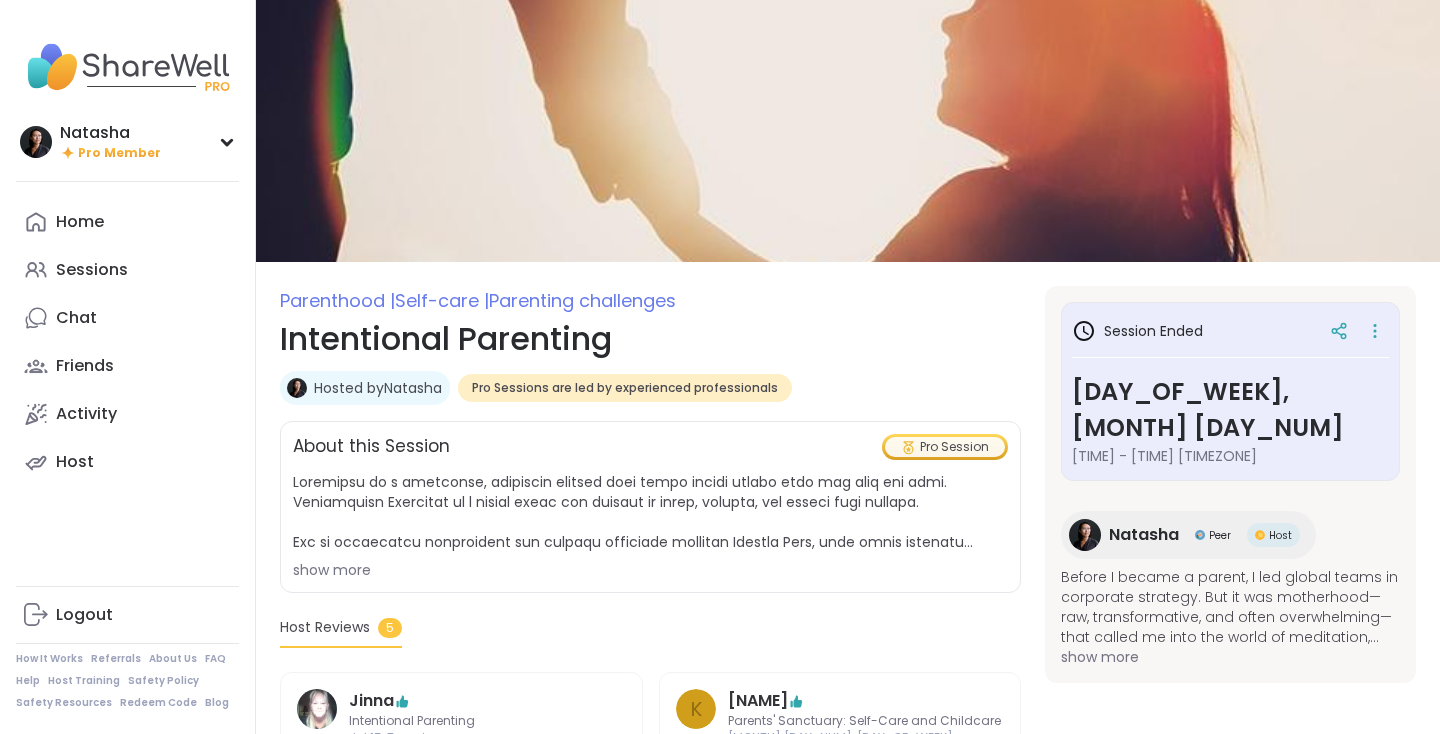 click on "Intentional Parenting" at bounding box center (650, 339) 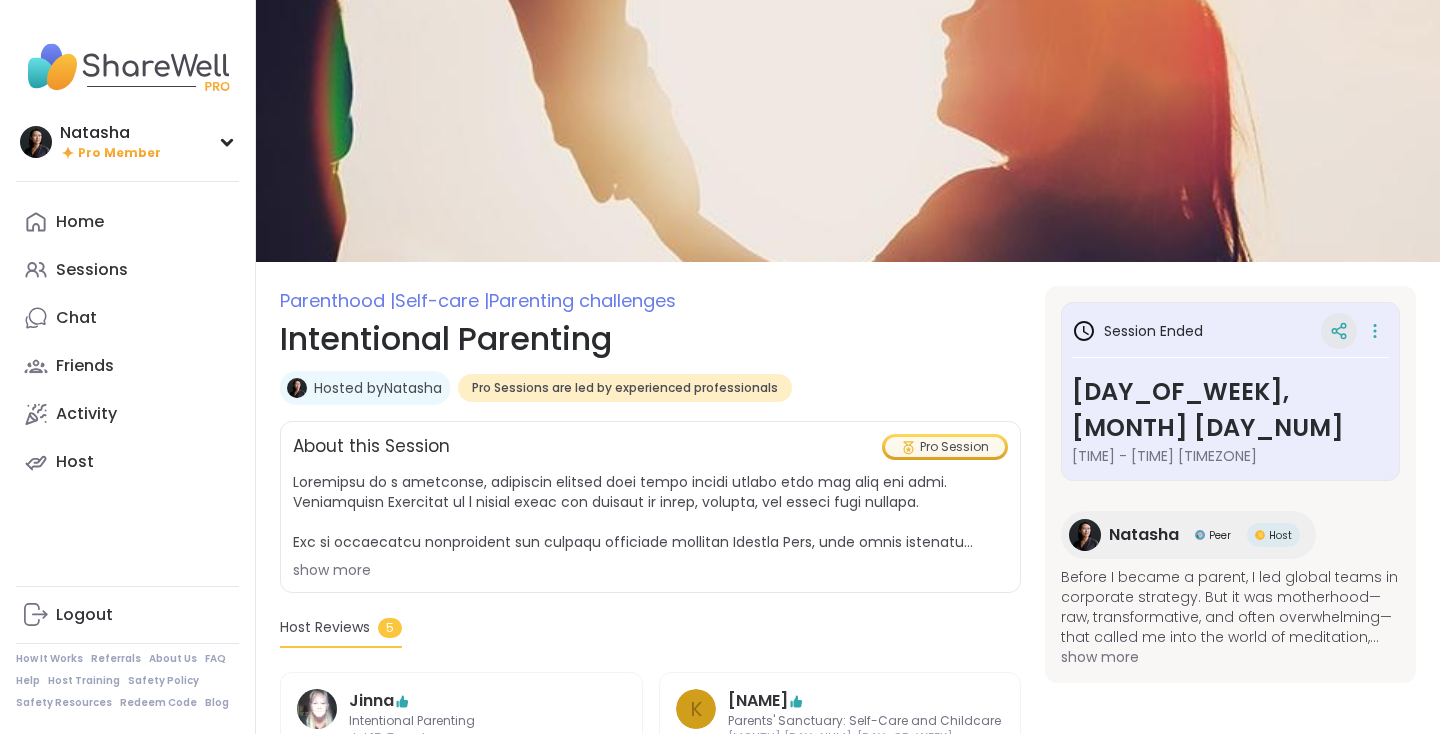 click at bounding box center (1339, 331) 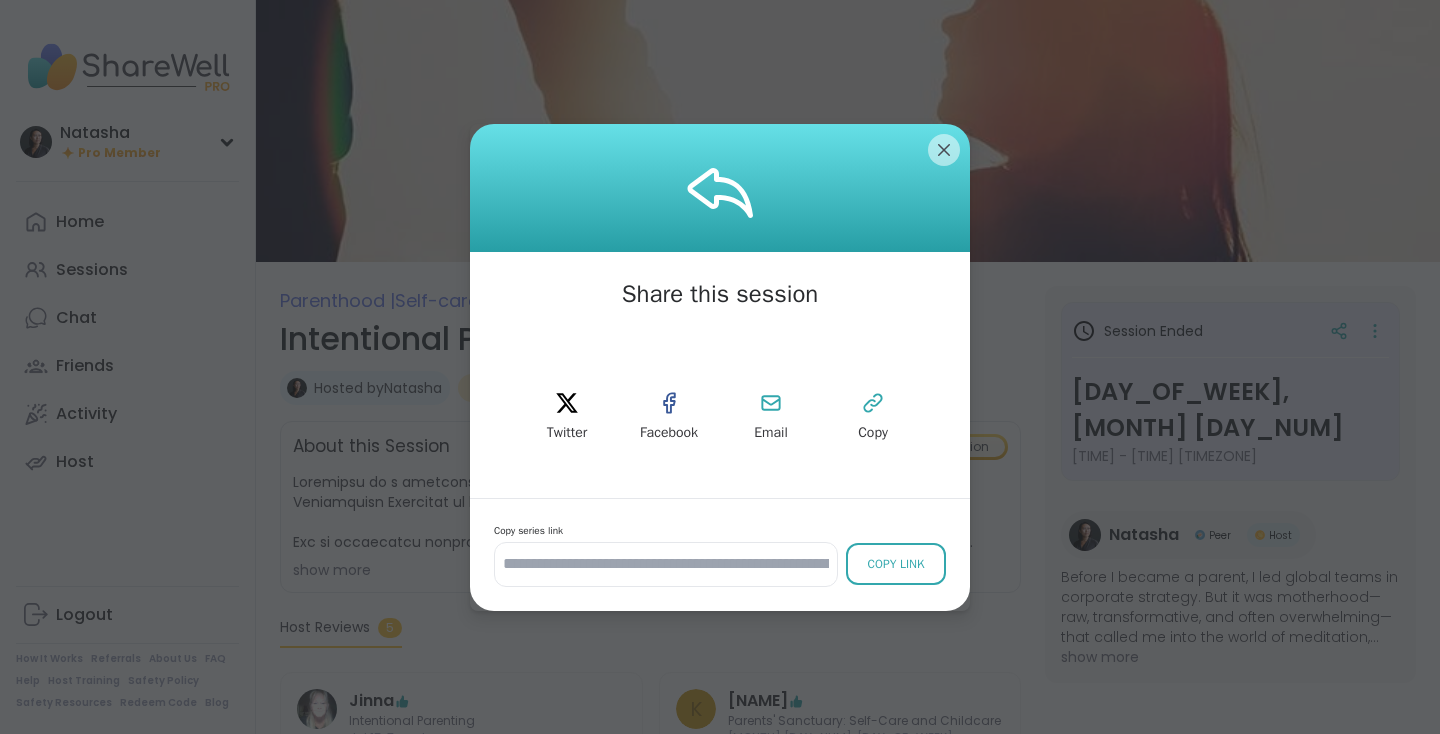 click at bounding box center [720, 188] 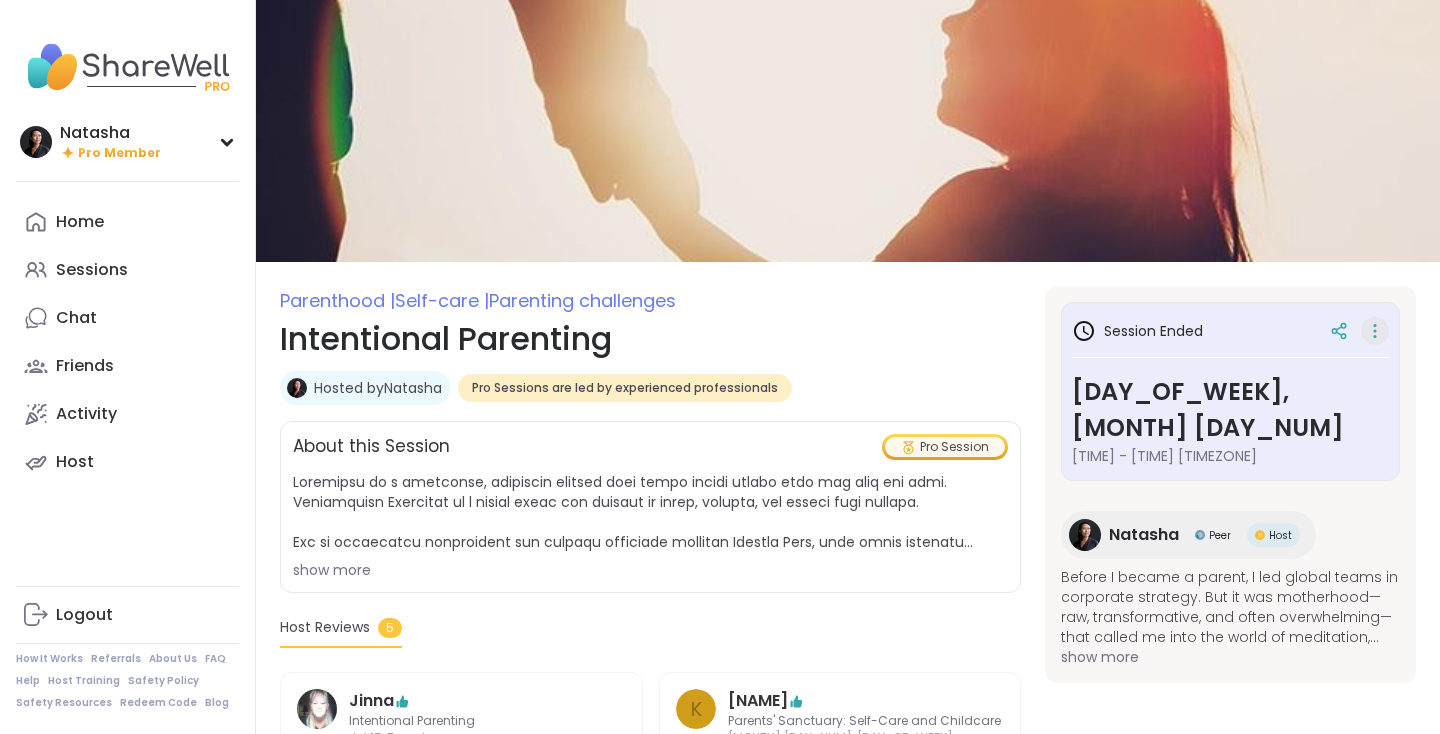 click 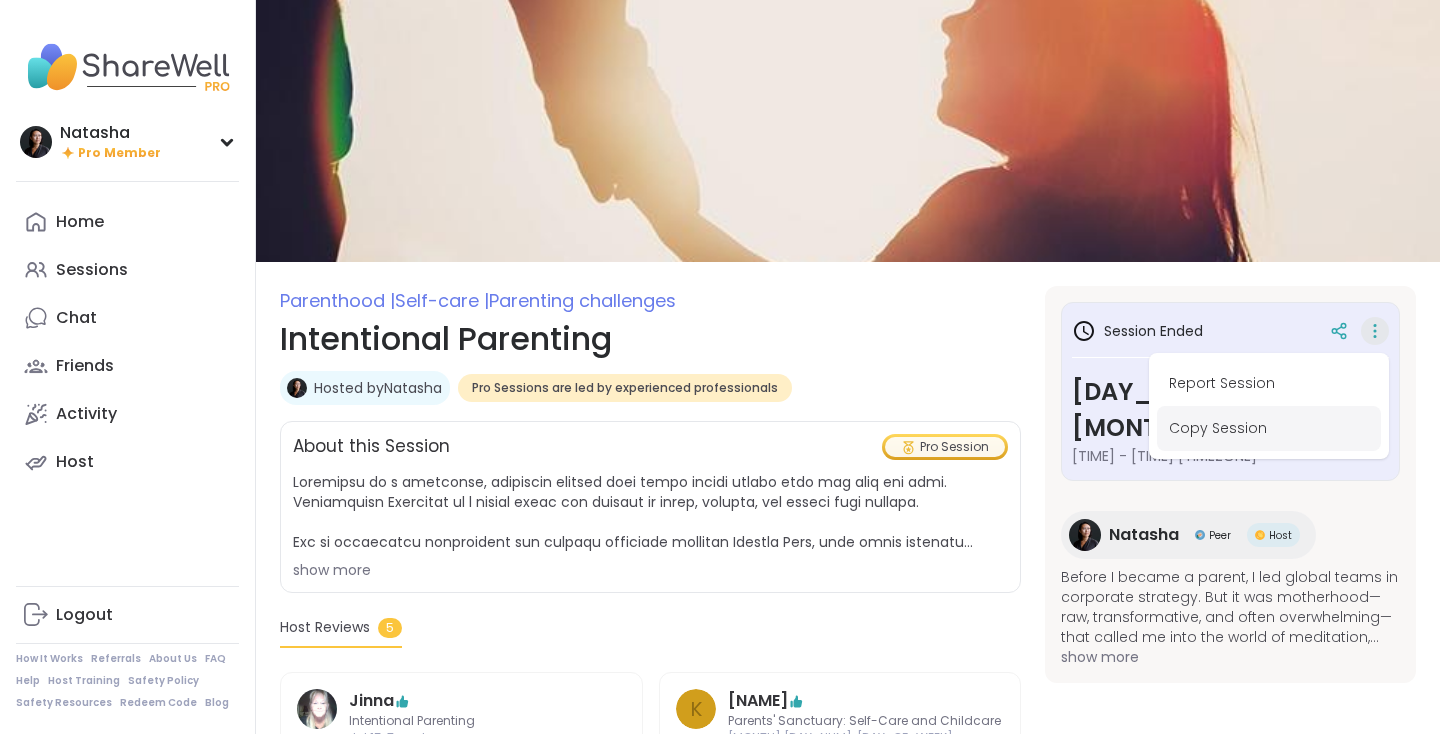 click on "Copy Session" at bounding box center (1269, 428) 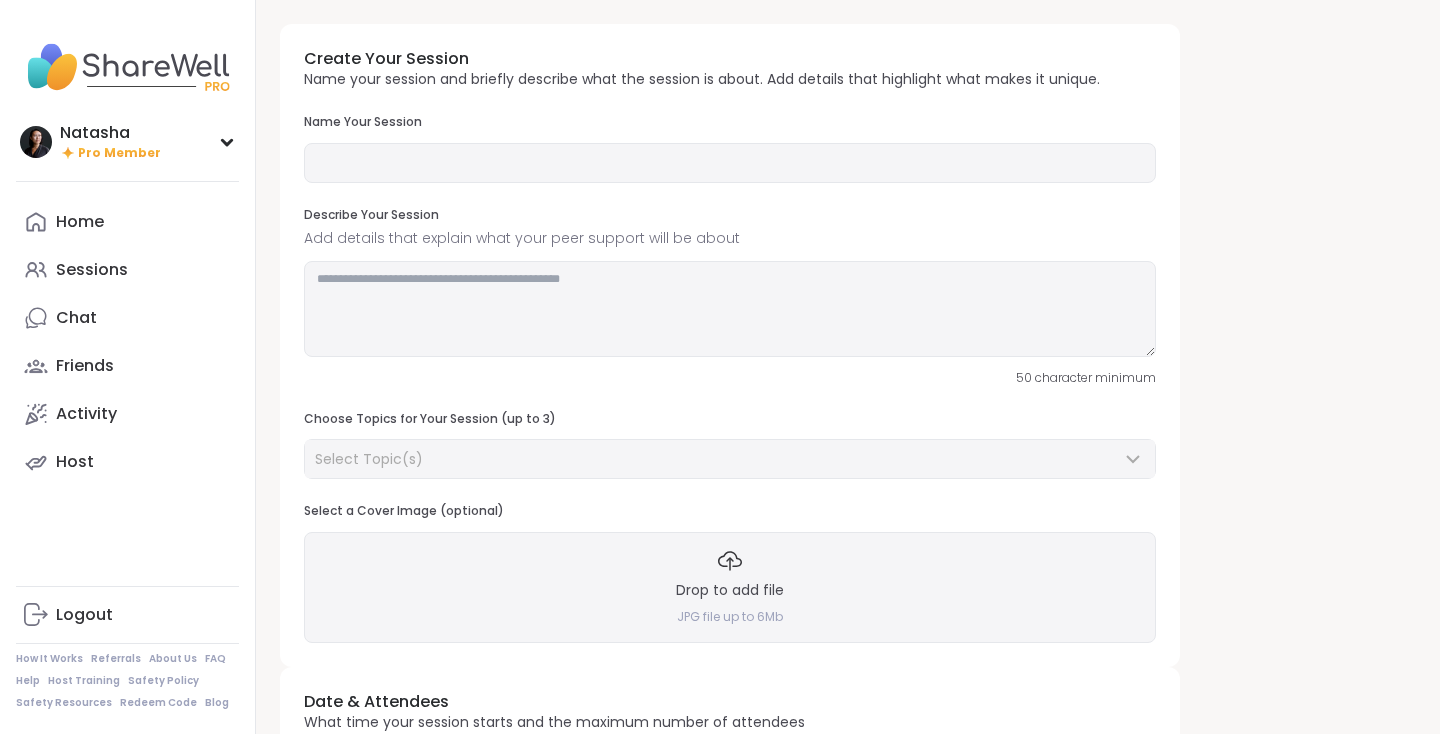 type on "**********" 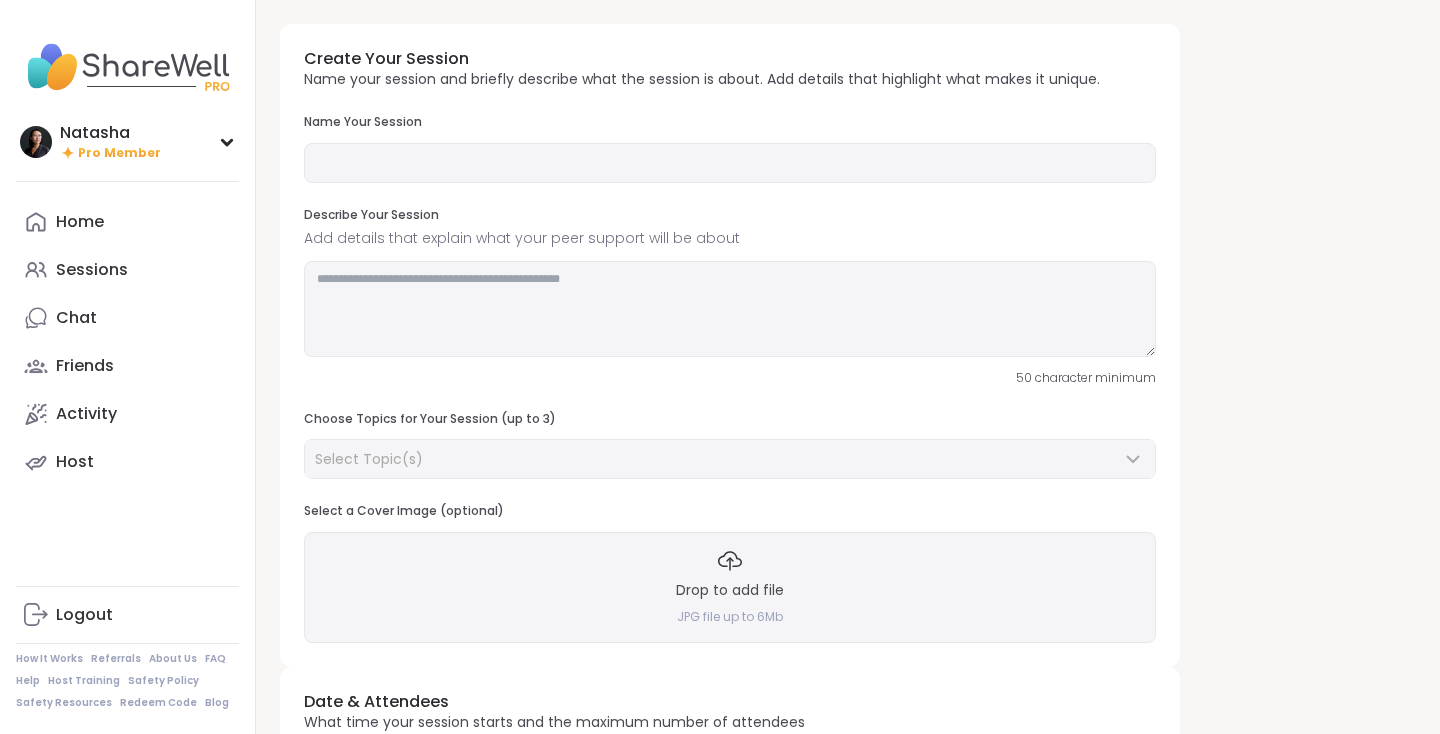 type on "**********" 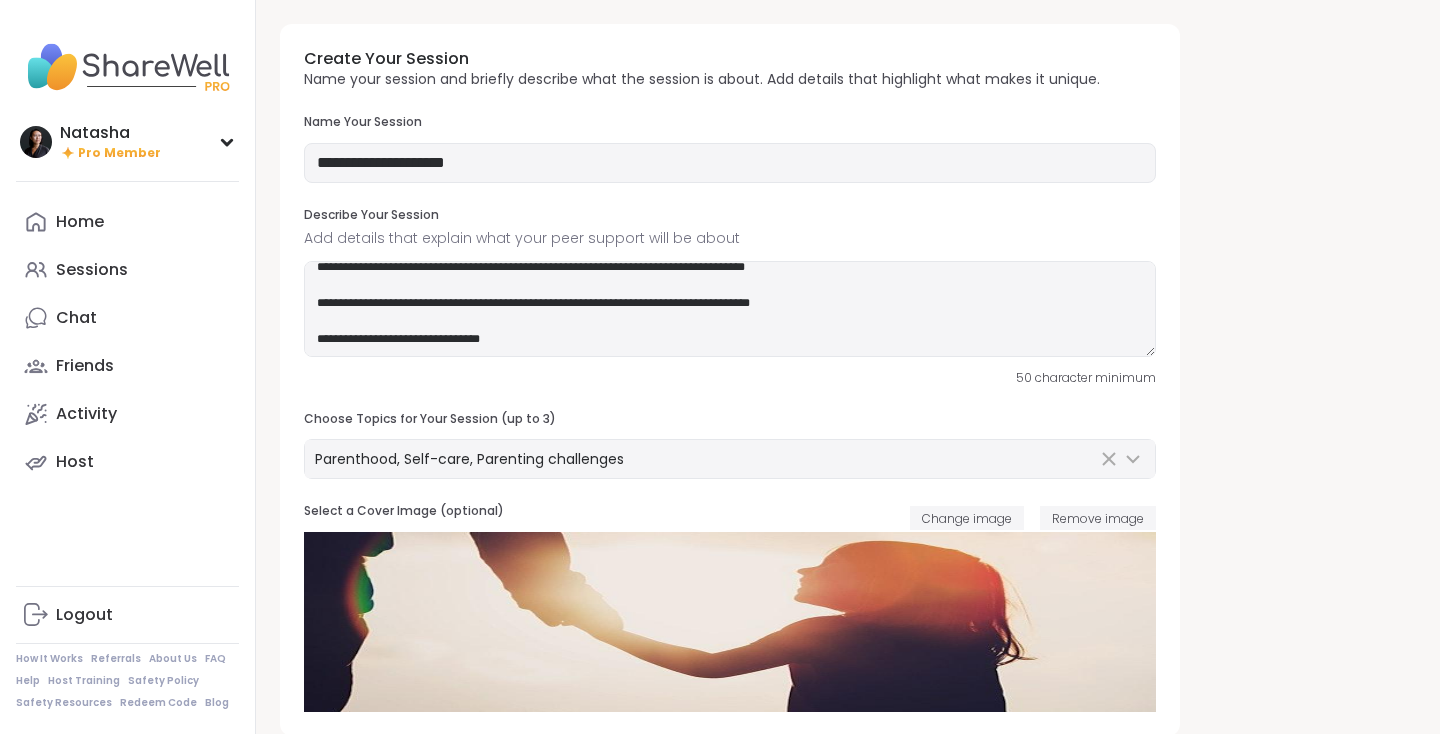 scroll, scrollTop: 426, scrollLeft: 0, axis: vertical 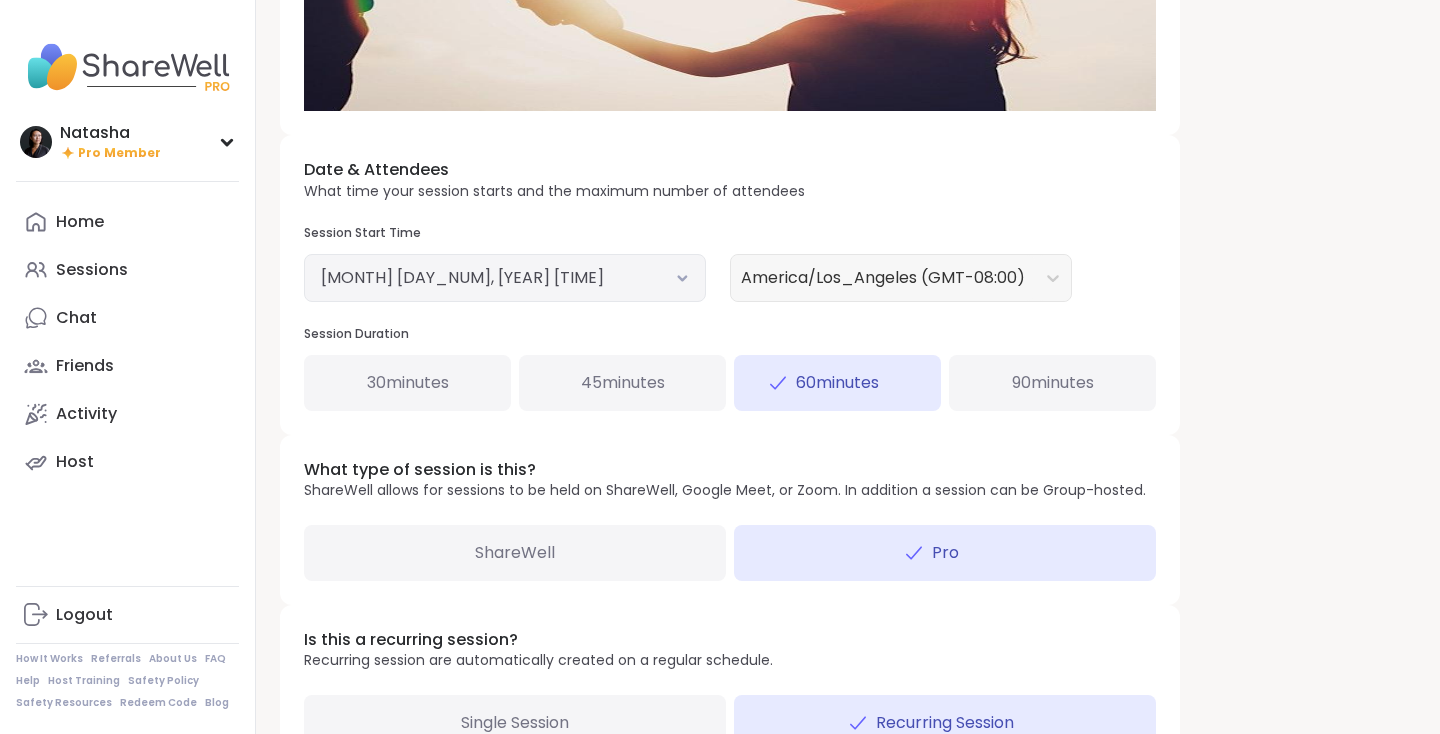 click on "July 29, 2025 5:00 PM" at bounding box center (505, 278) 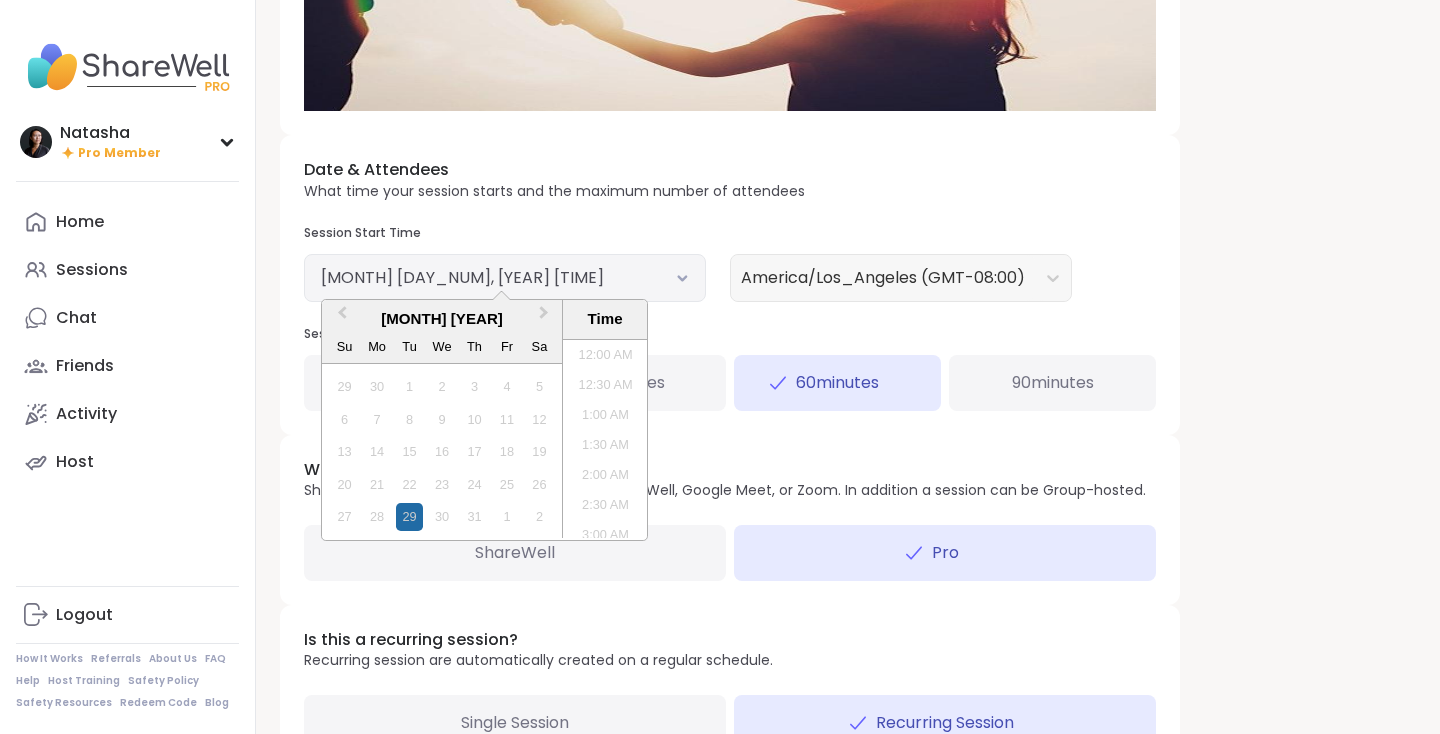 scroll, scrollTop: 936, scrollLeft: 0, axis: vertical 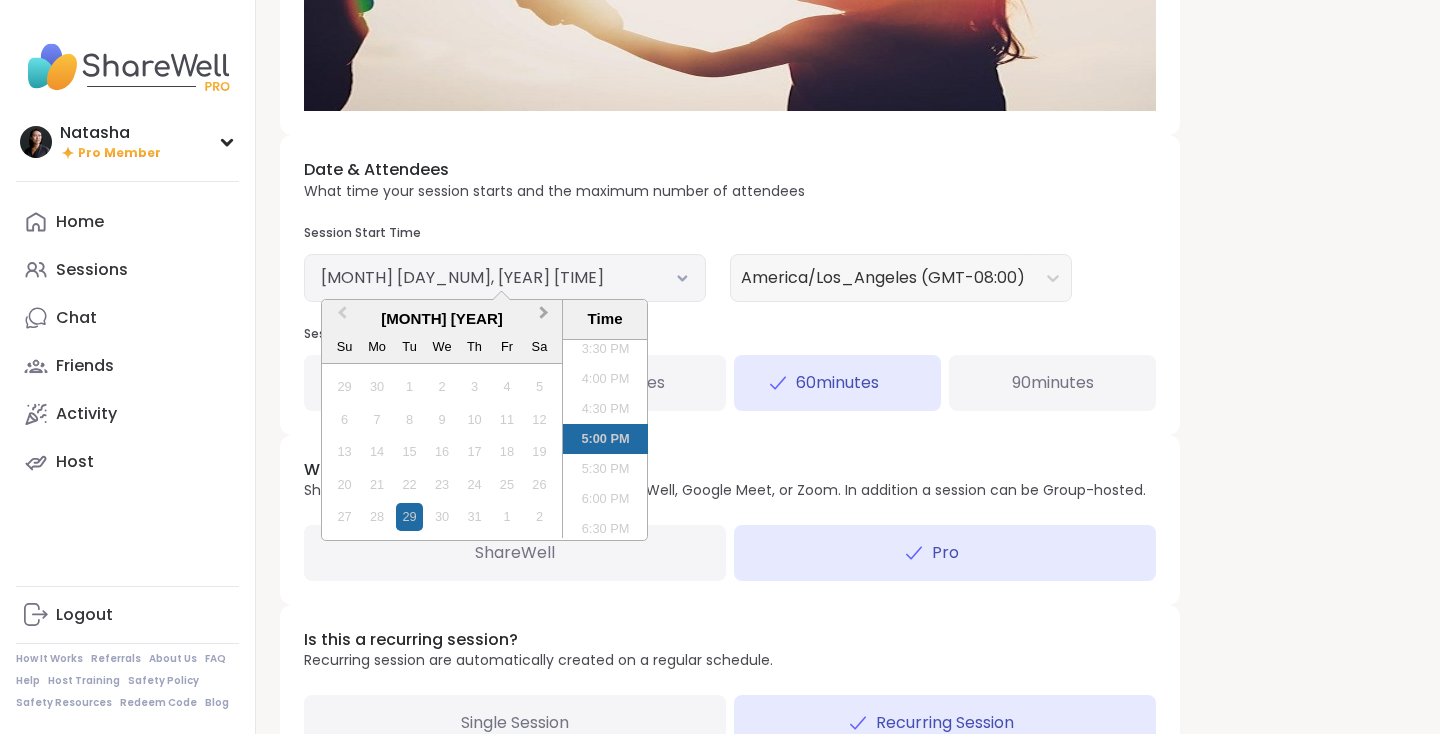 click on "Next Month" at bounding box center (544, 317) 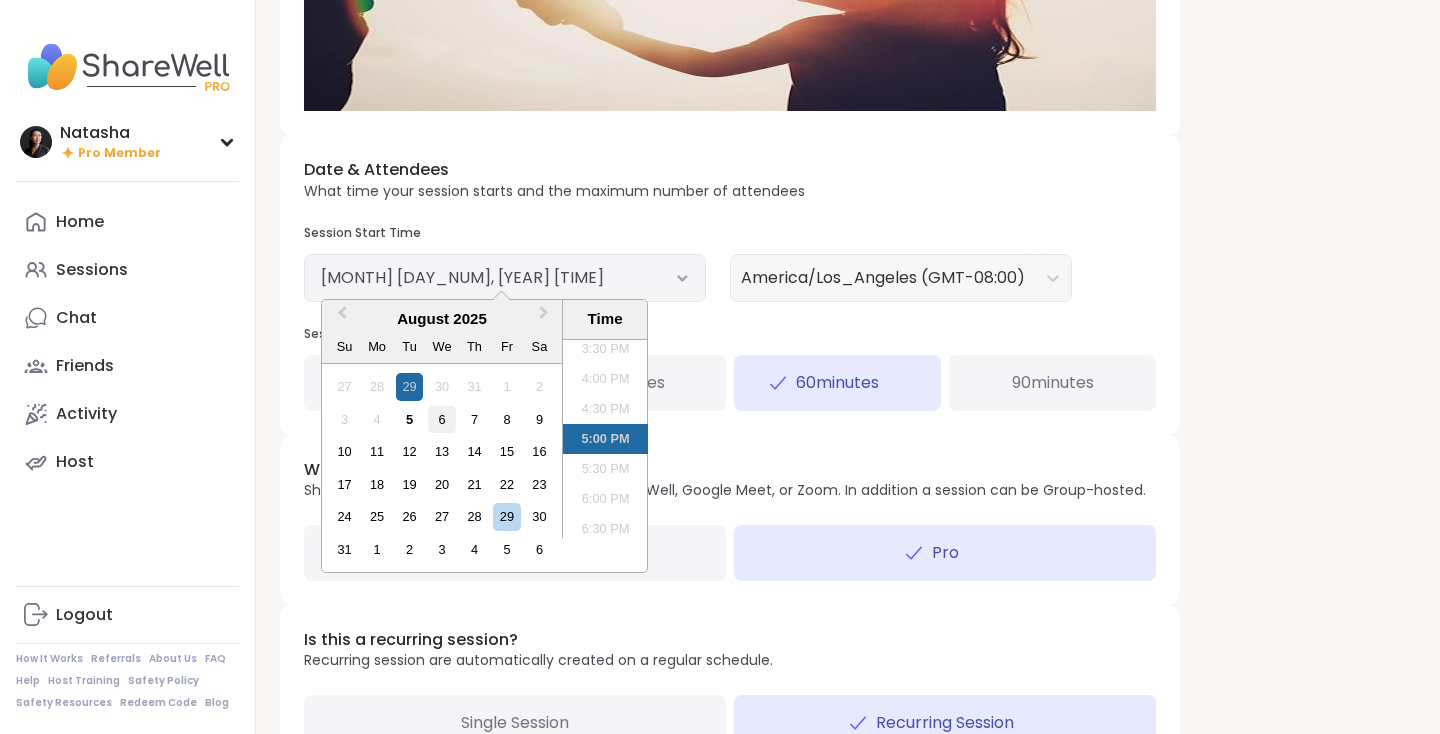 click on "6" at bounding box center [441, 419] 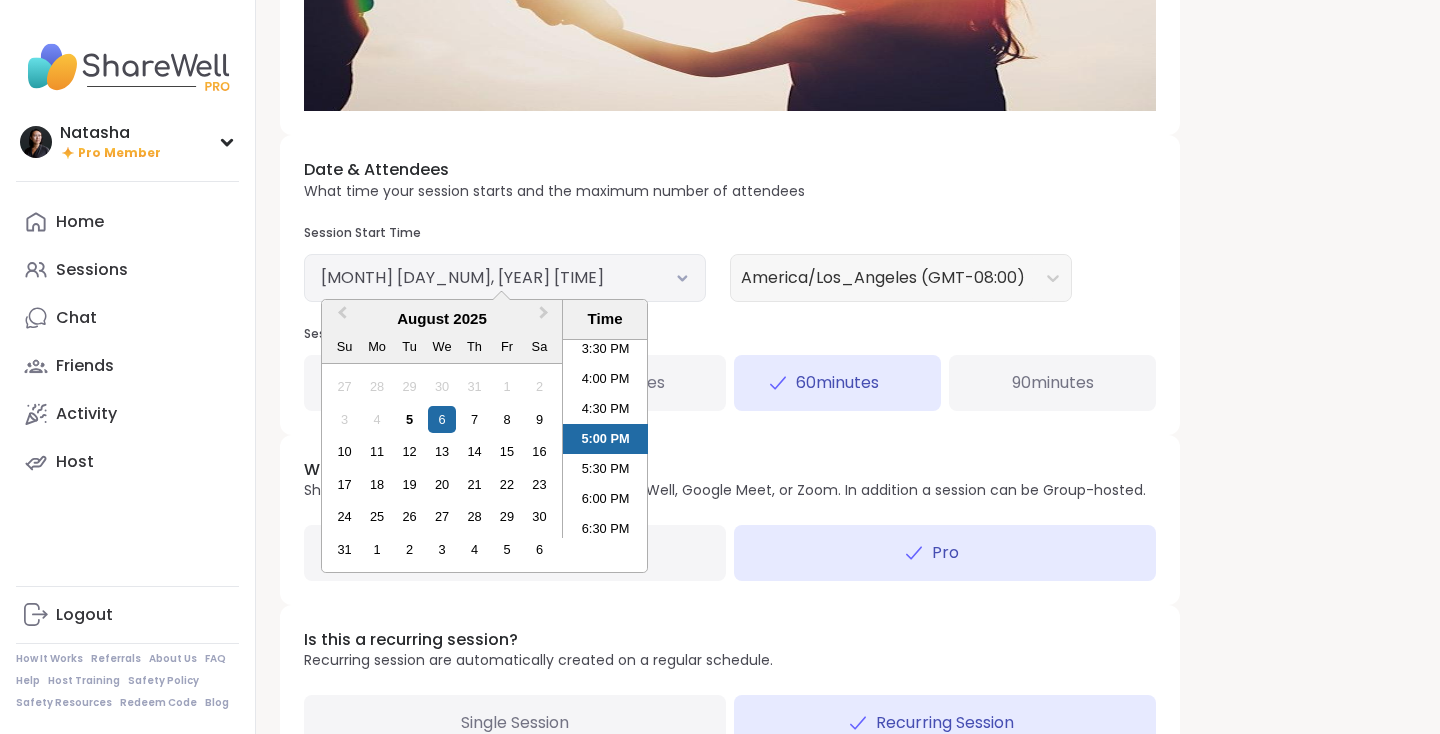 click on "Session Start Time" at bounding box center [505, 233] 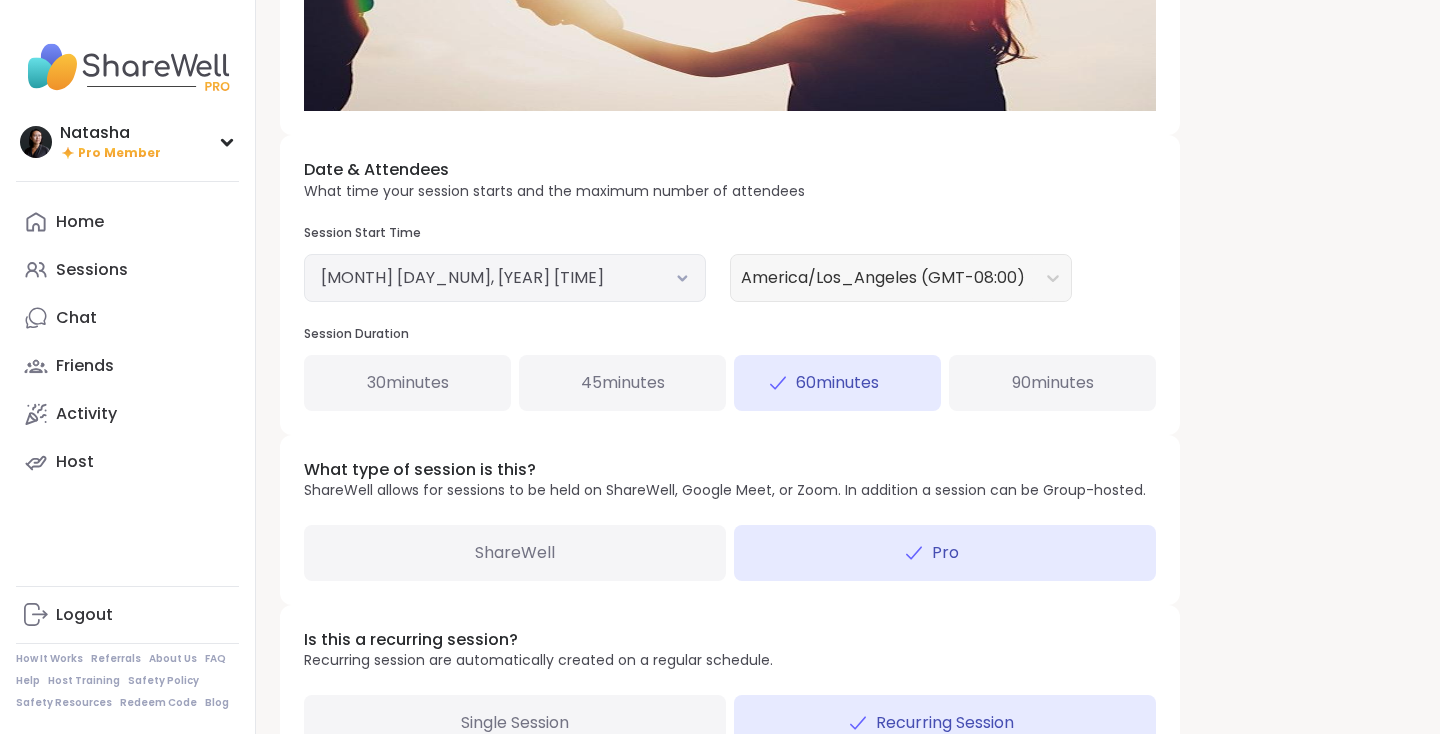 click 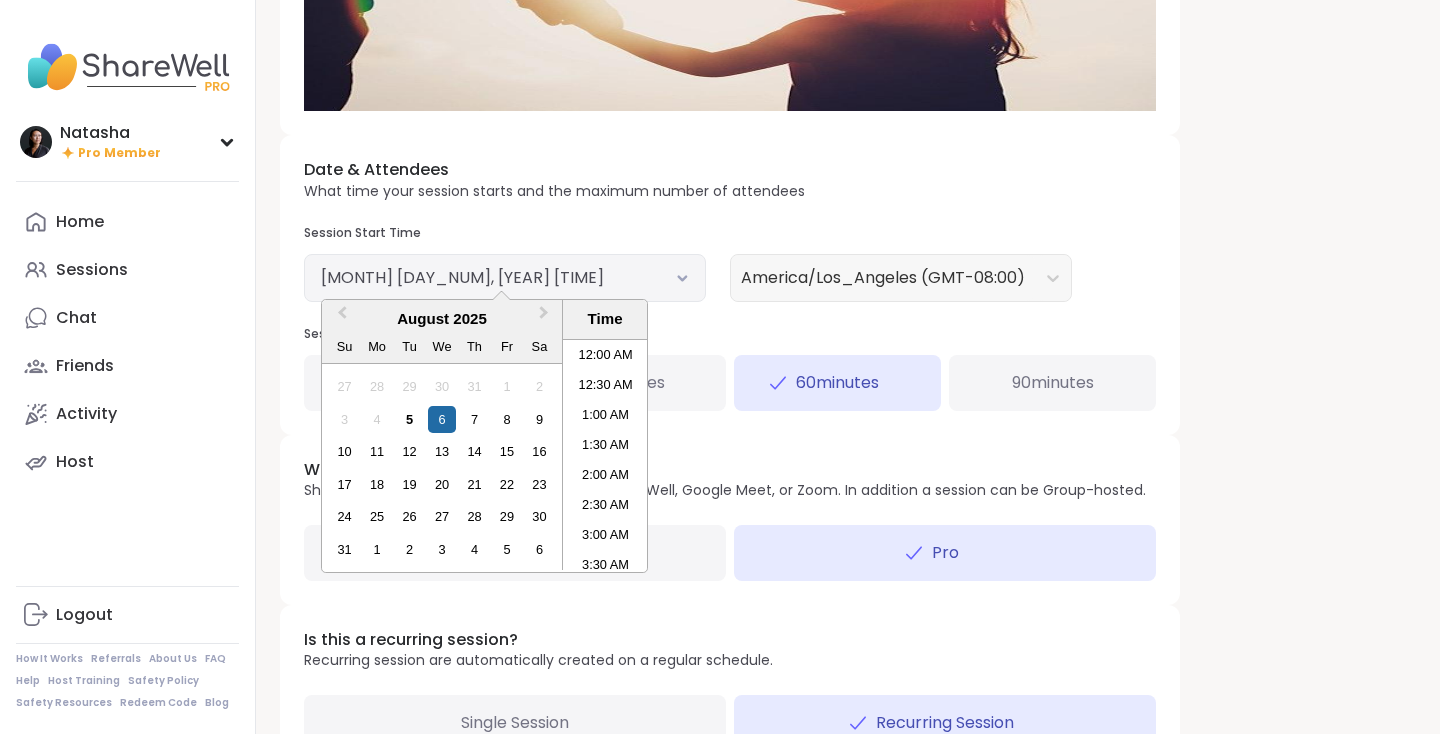 scroll, scrollTop: 920, scrollLeft: 0, axis: vertical 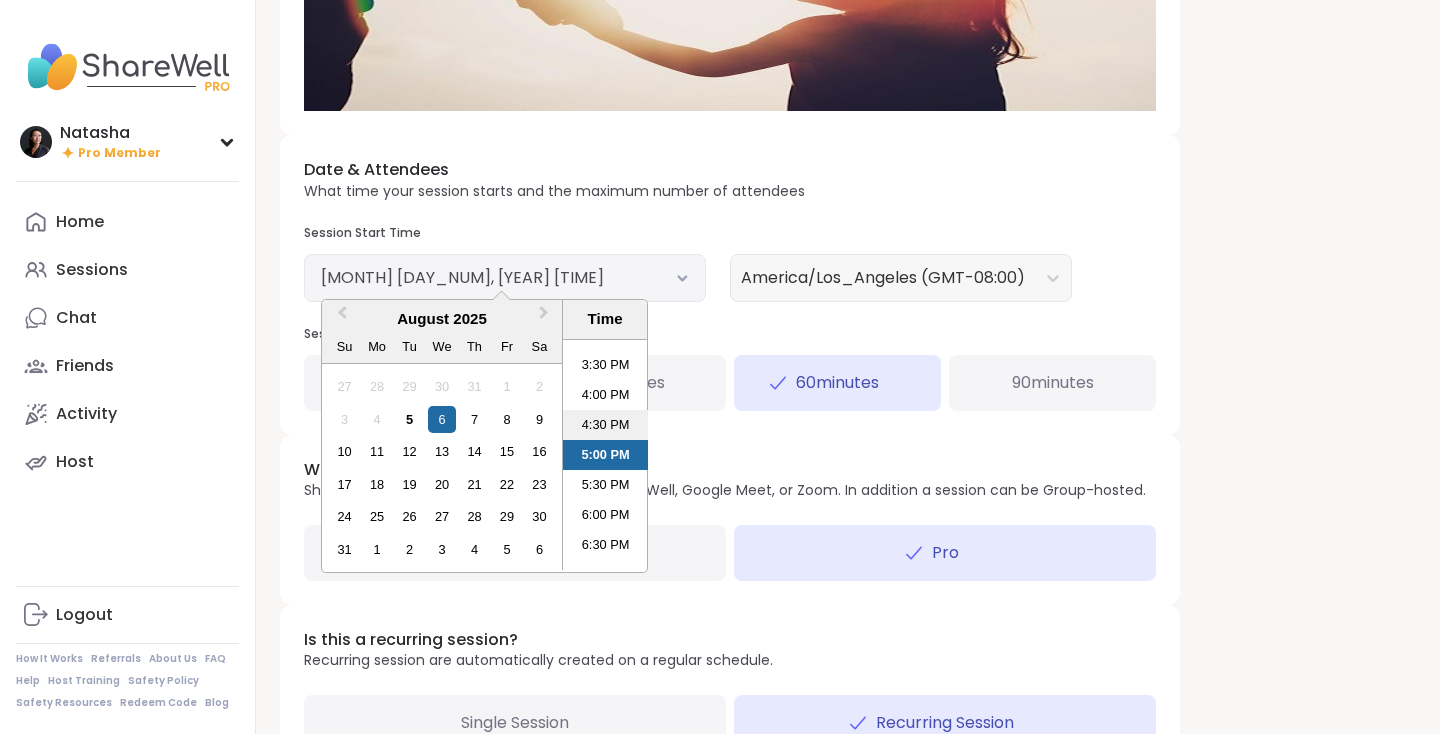 click on "4:30 PM" at bounding box center [605, 425] 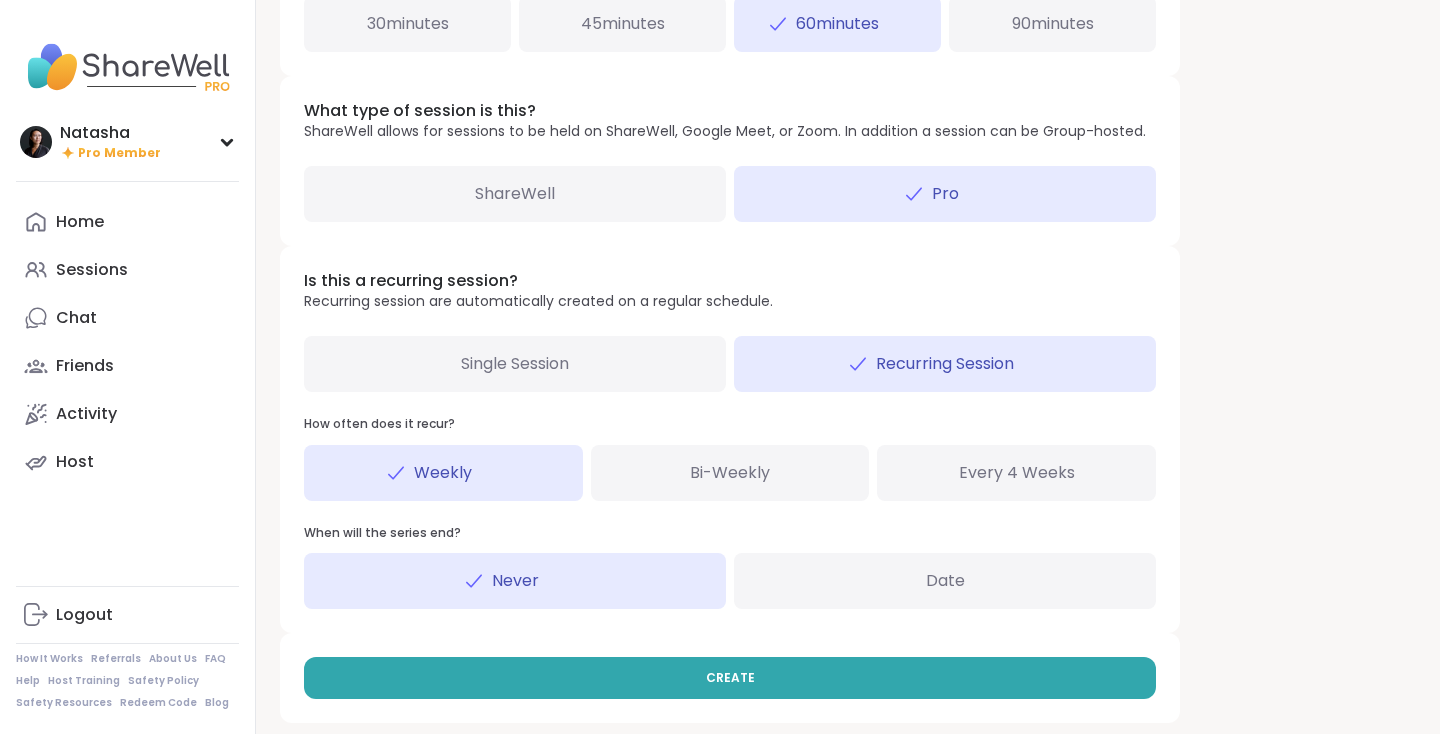 scroll, scrollTop: 959, scrollLeft: 0, axis: vertical 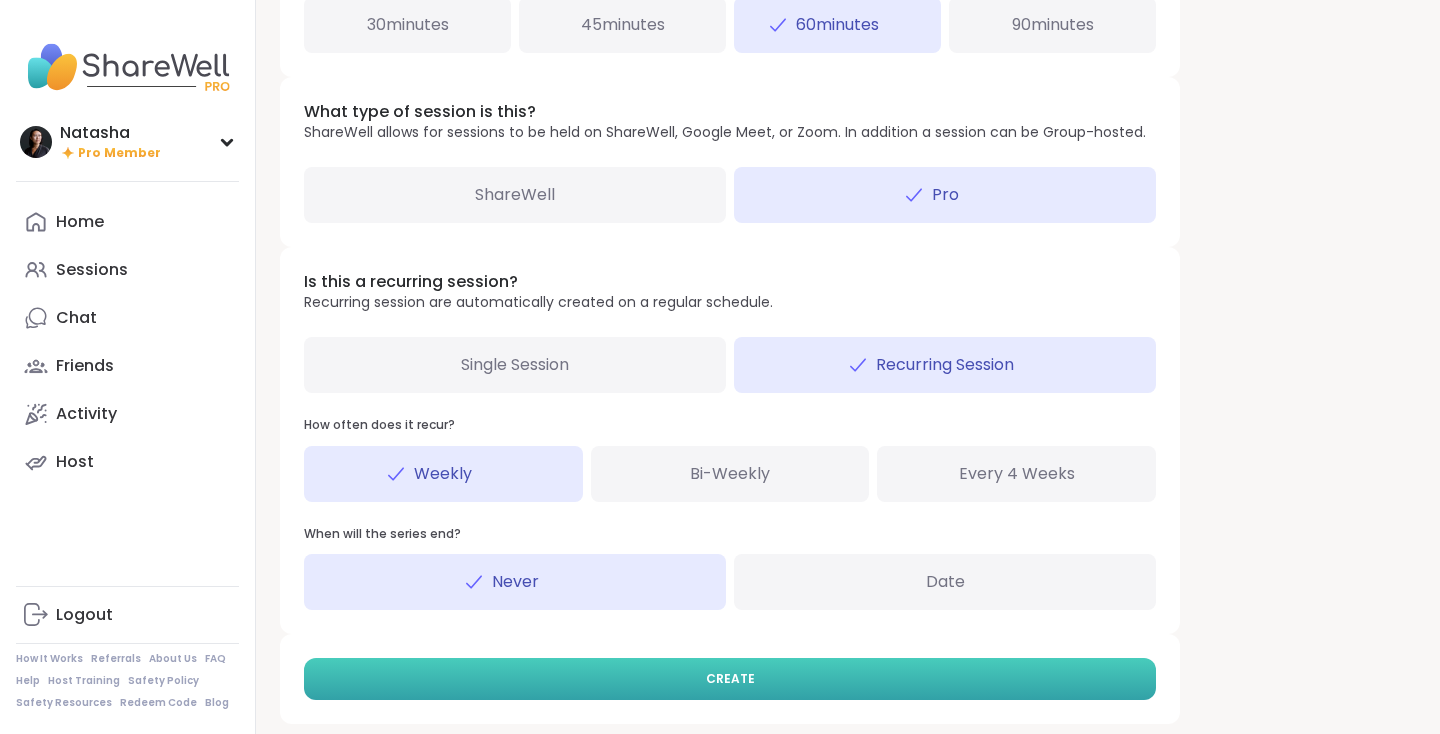 click on "CREATE" at bounding box center (730, 679) 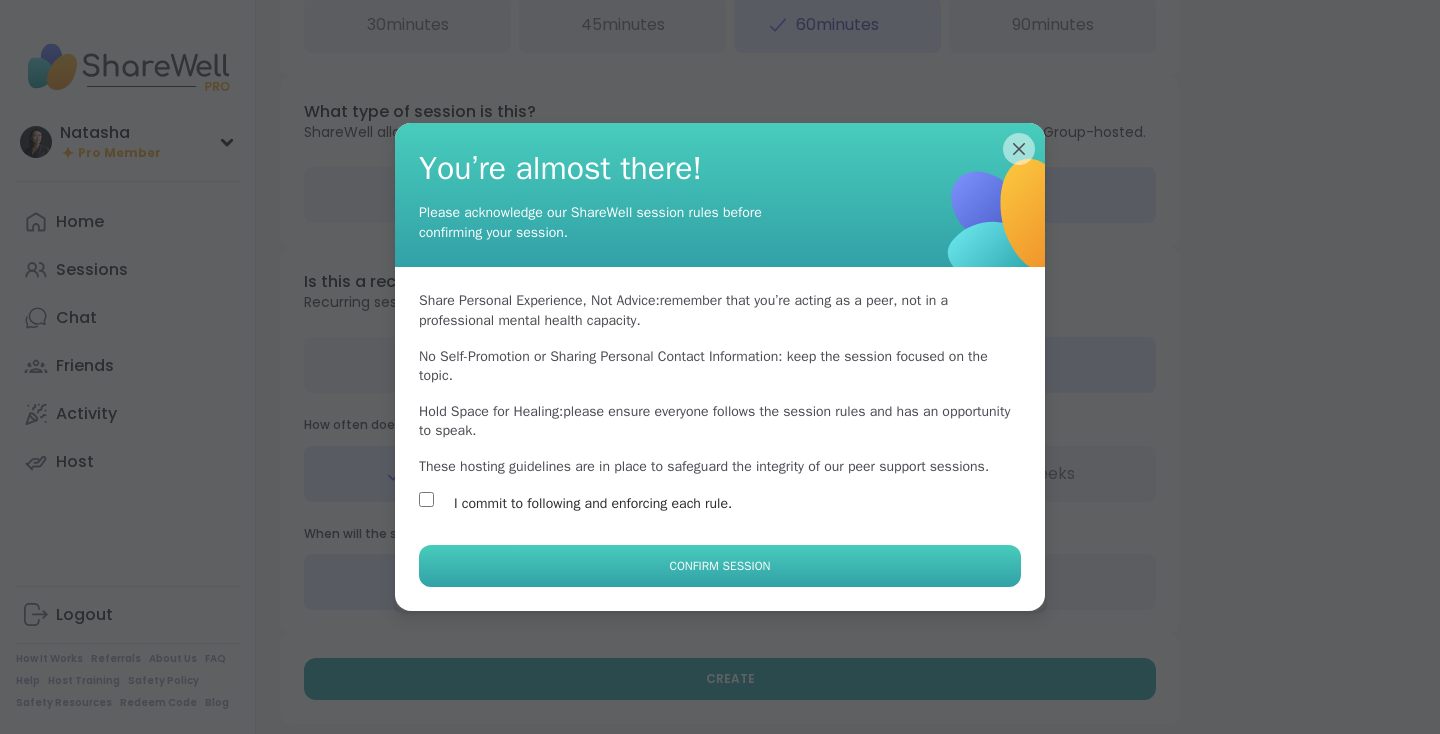 click on "Confirm Session" at bounding box center [720, 566] 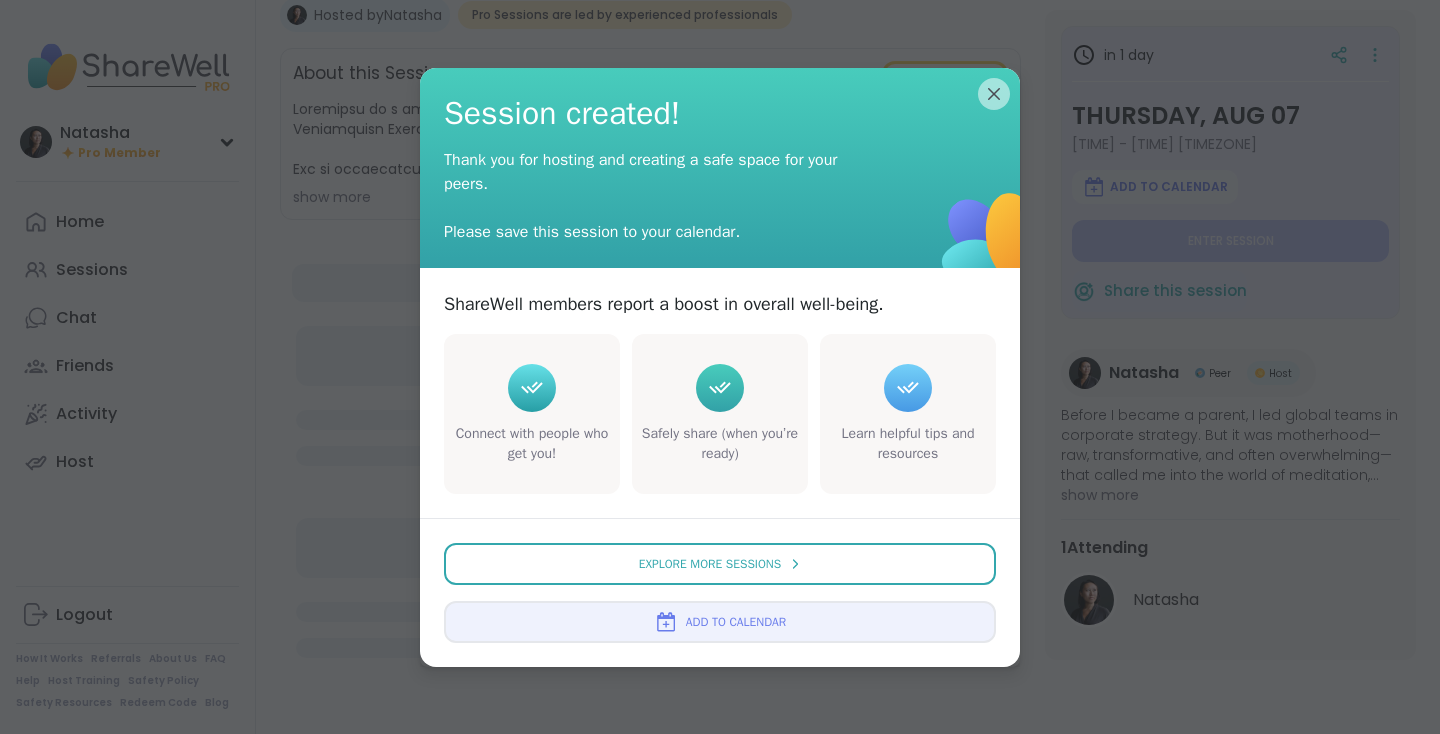 scroll, scrollTop: 0, scrollLeft: 0, axis: both 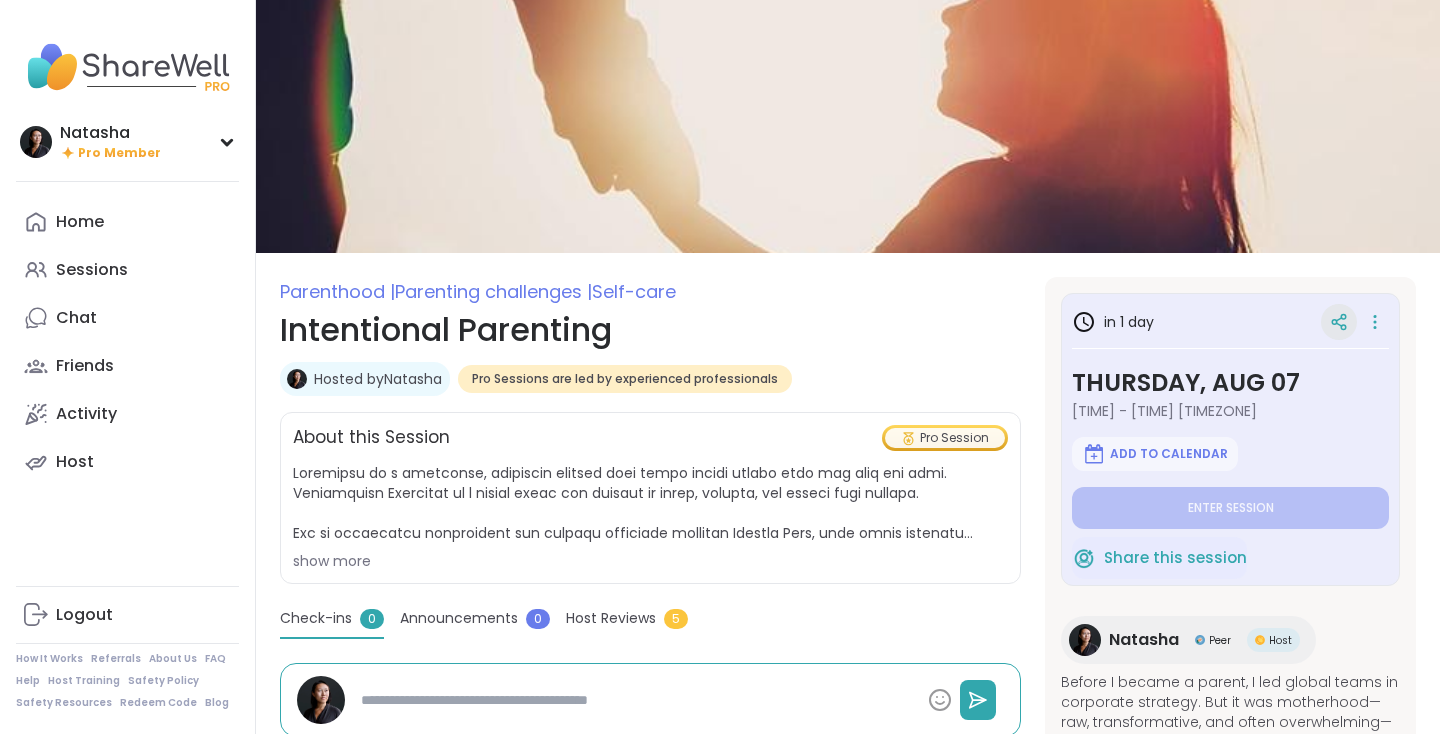 click 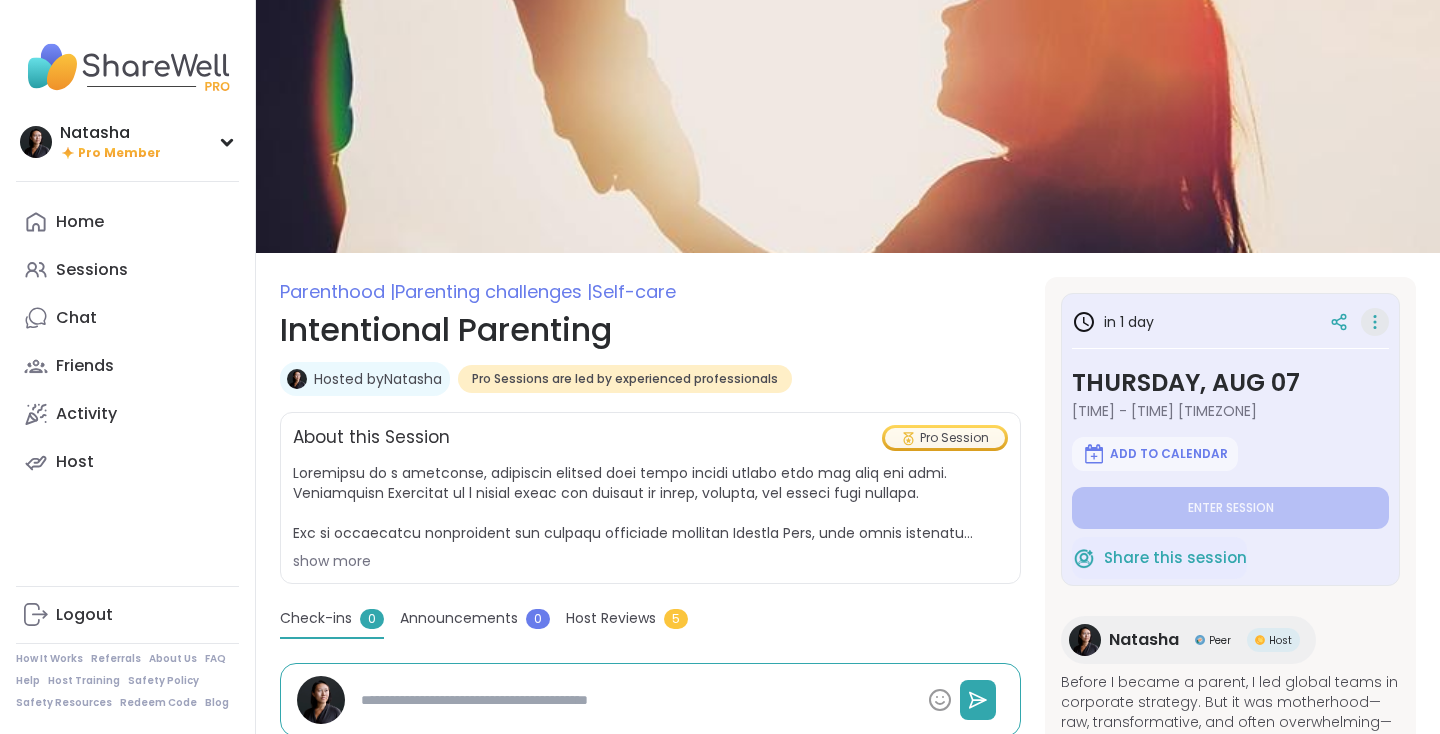 click 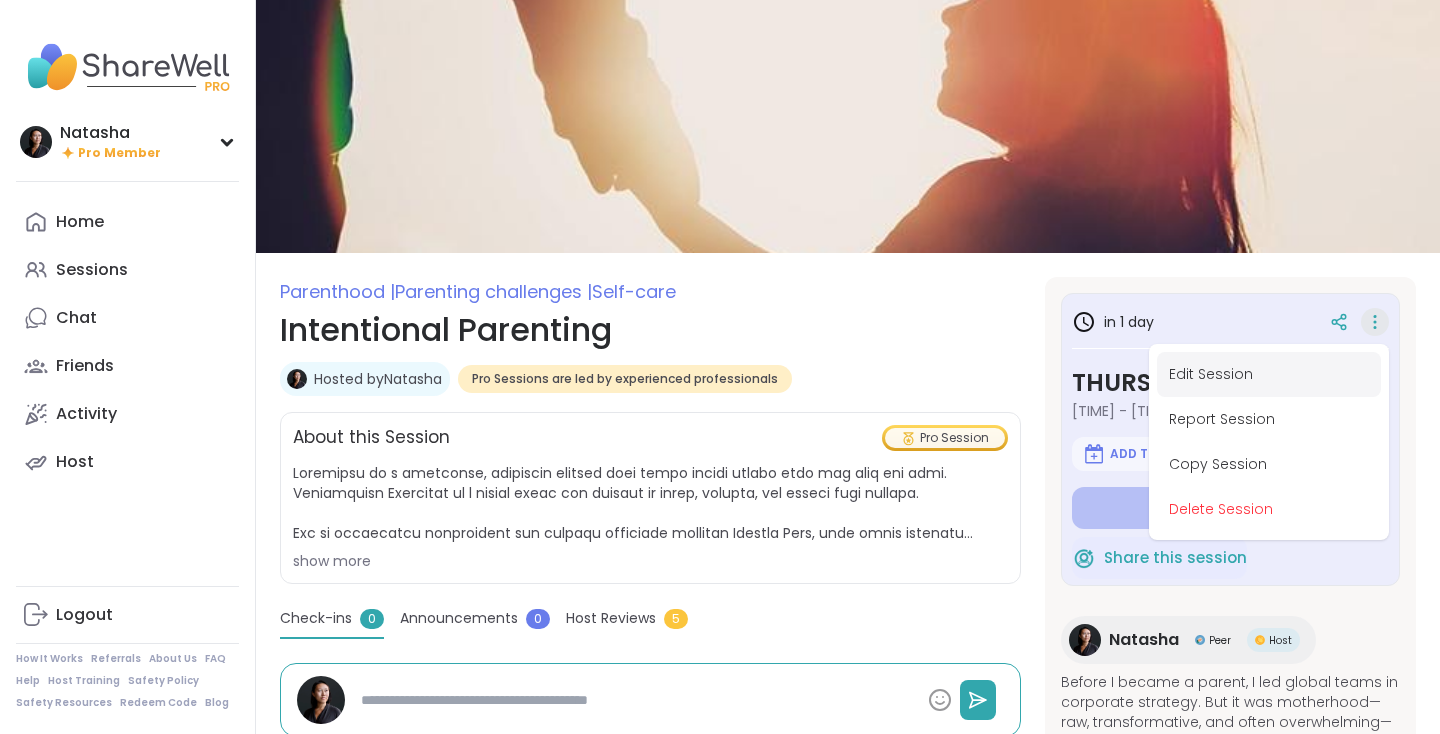 click on "Edit Session" at bounding box center [1269, 374] 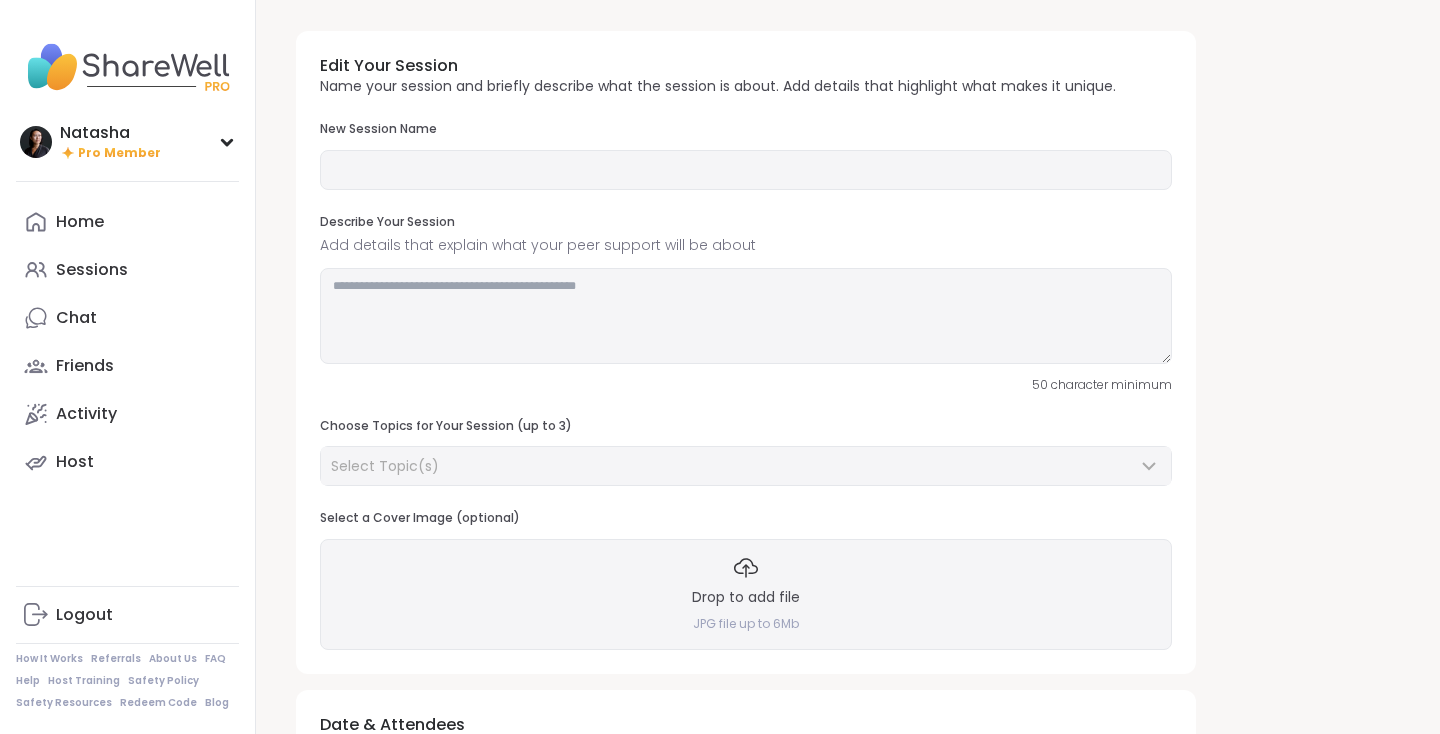 scroll, scrollTop: 0, scrollLeft: 0, axis: both 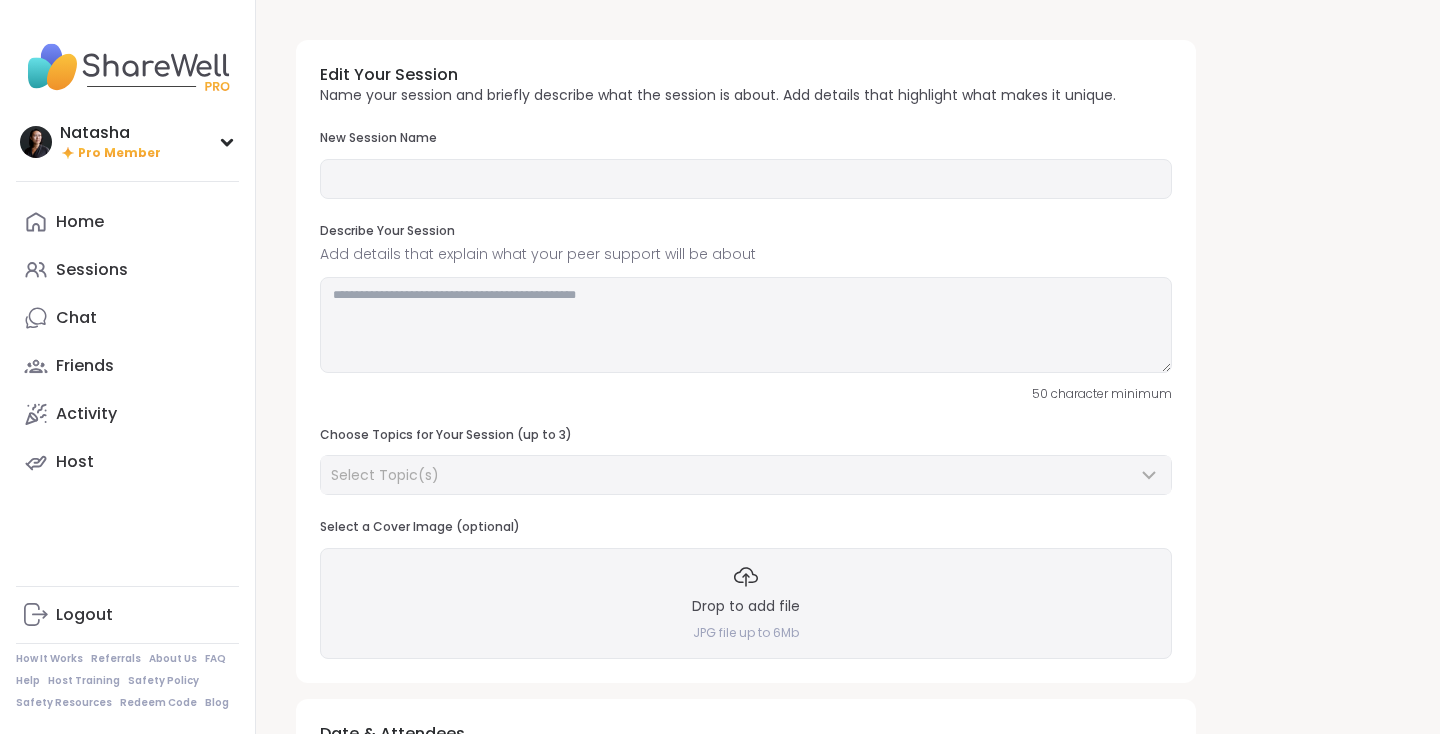 type on "**********" 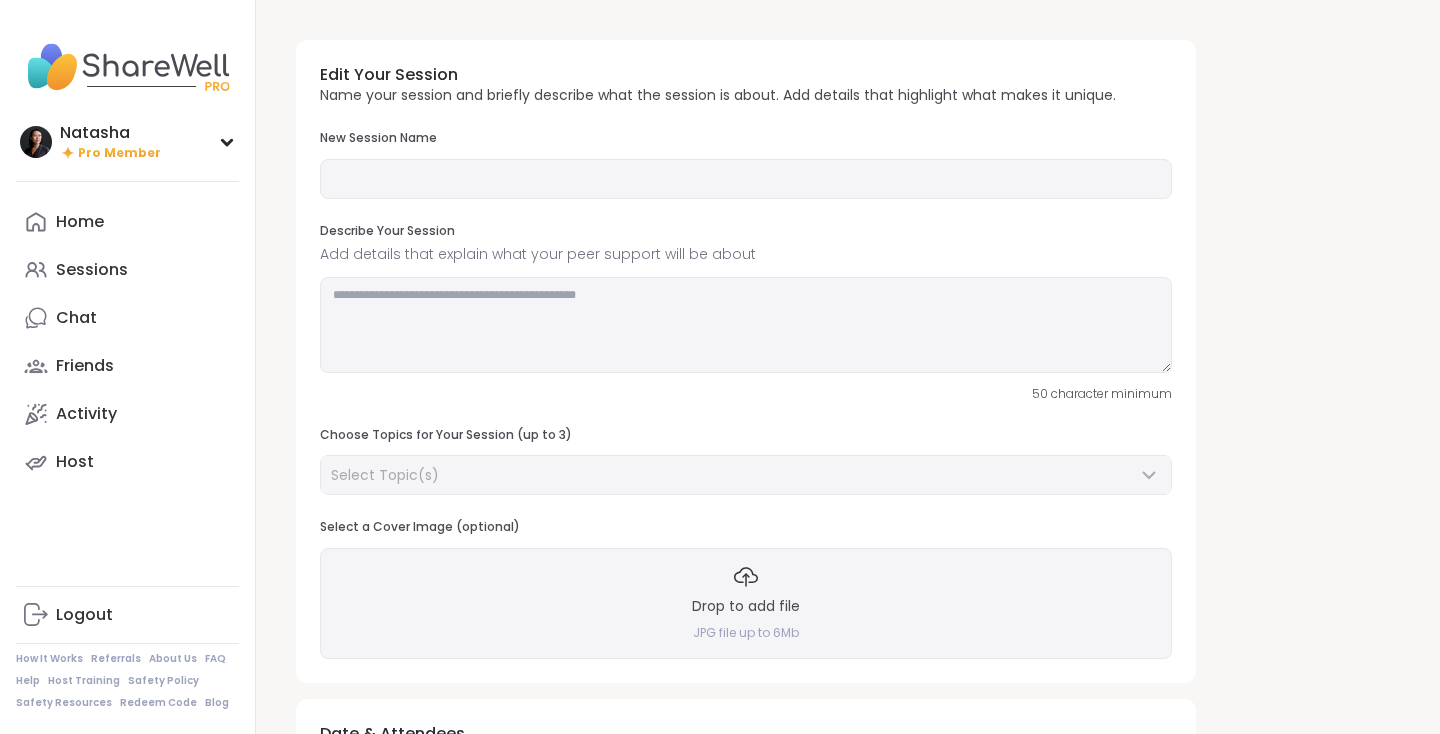 type on "**********" 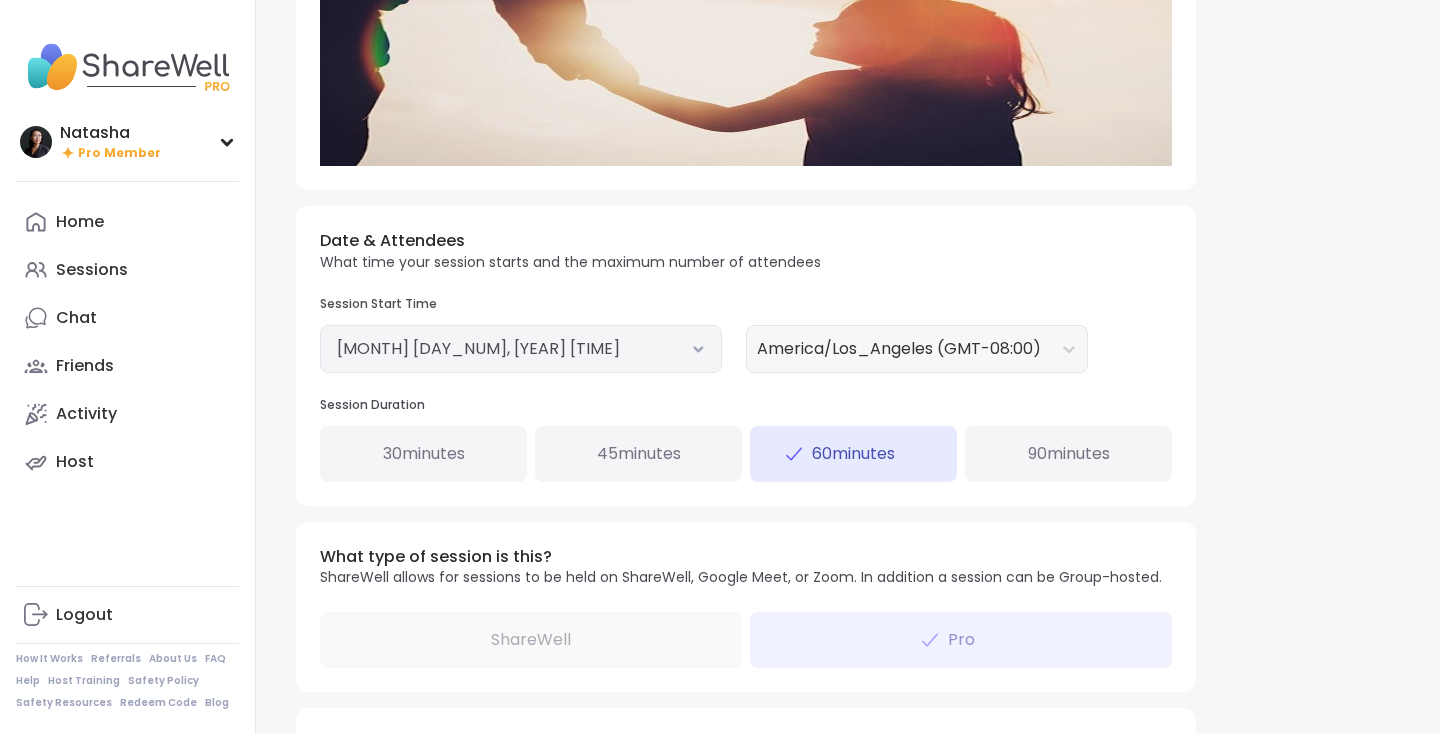 scroll, scrollTop: 559, scrollLeft: 0, axis: vertical 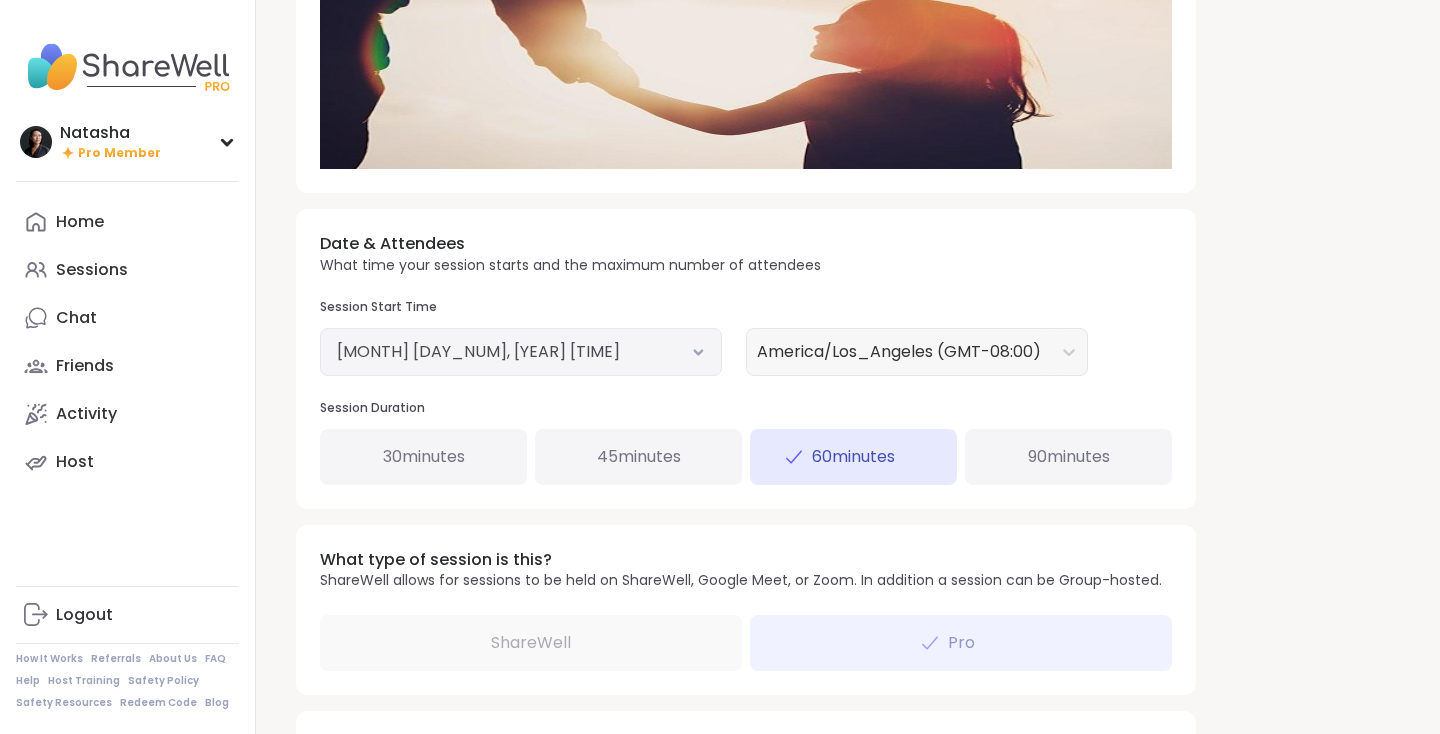 click on "August 6, 2025 4:30 PM" at bounding box center [521, 352] 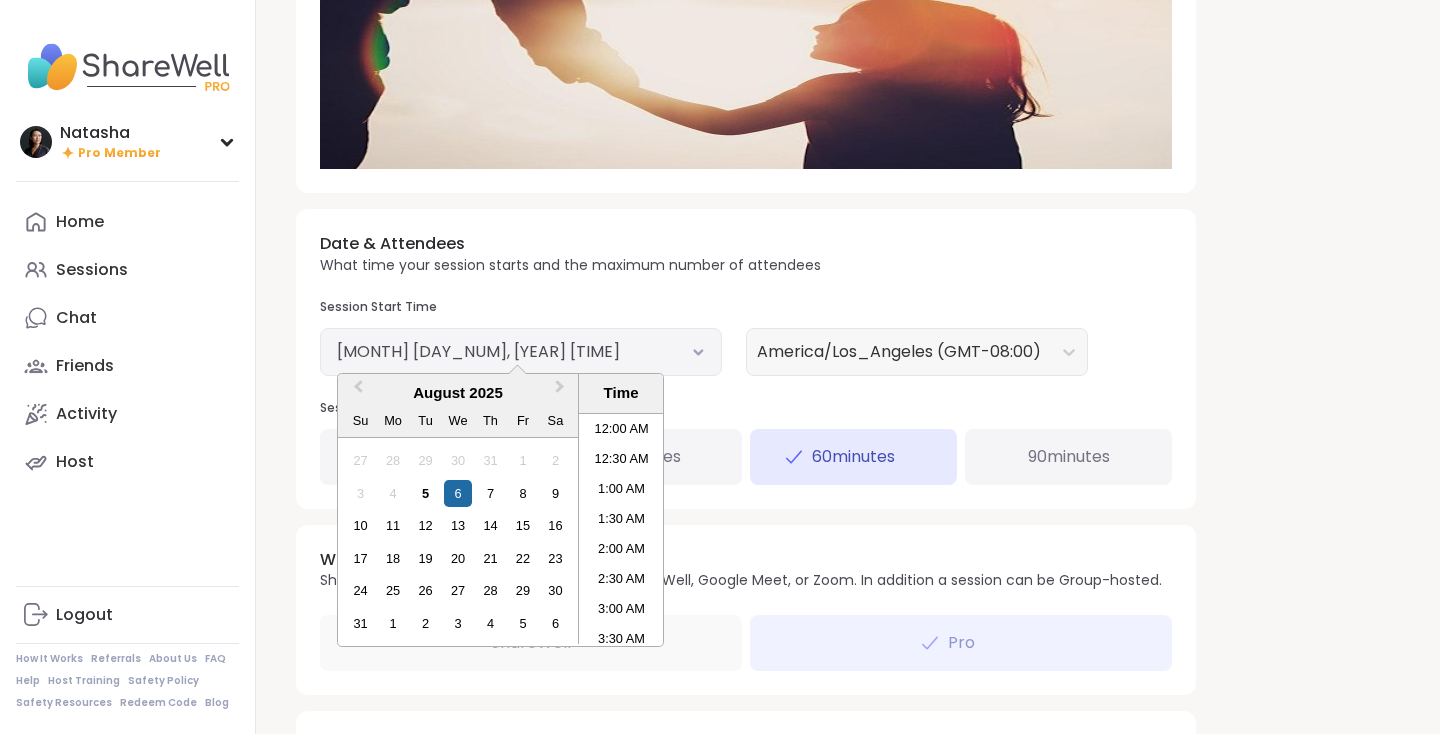 scroll, scrollTop: 890, scrollLeft: 0, axis: vertical 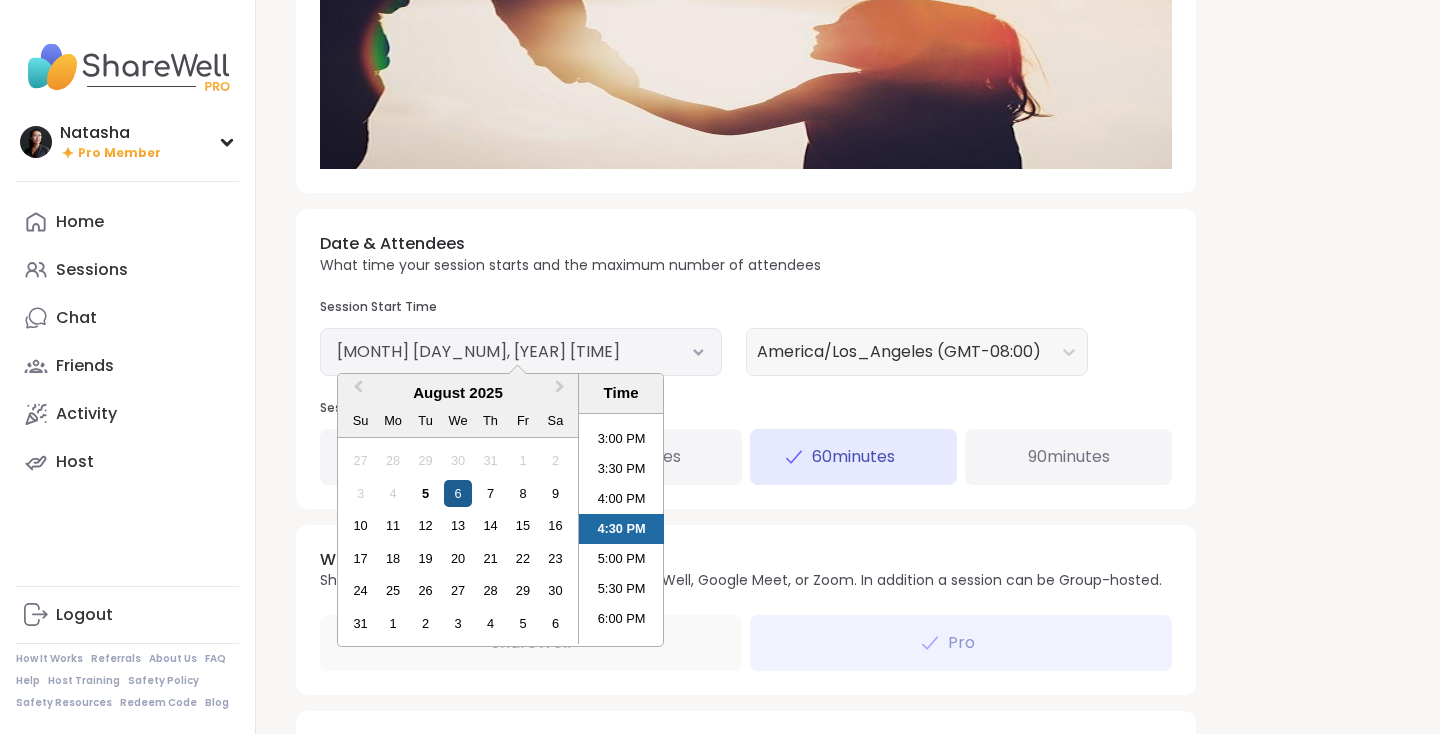 click on "6" at bounding box center [457, 493] 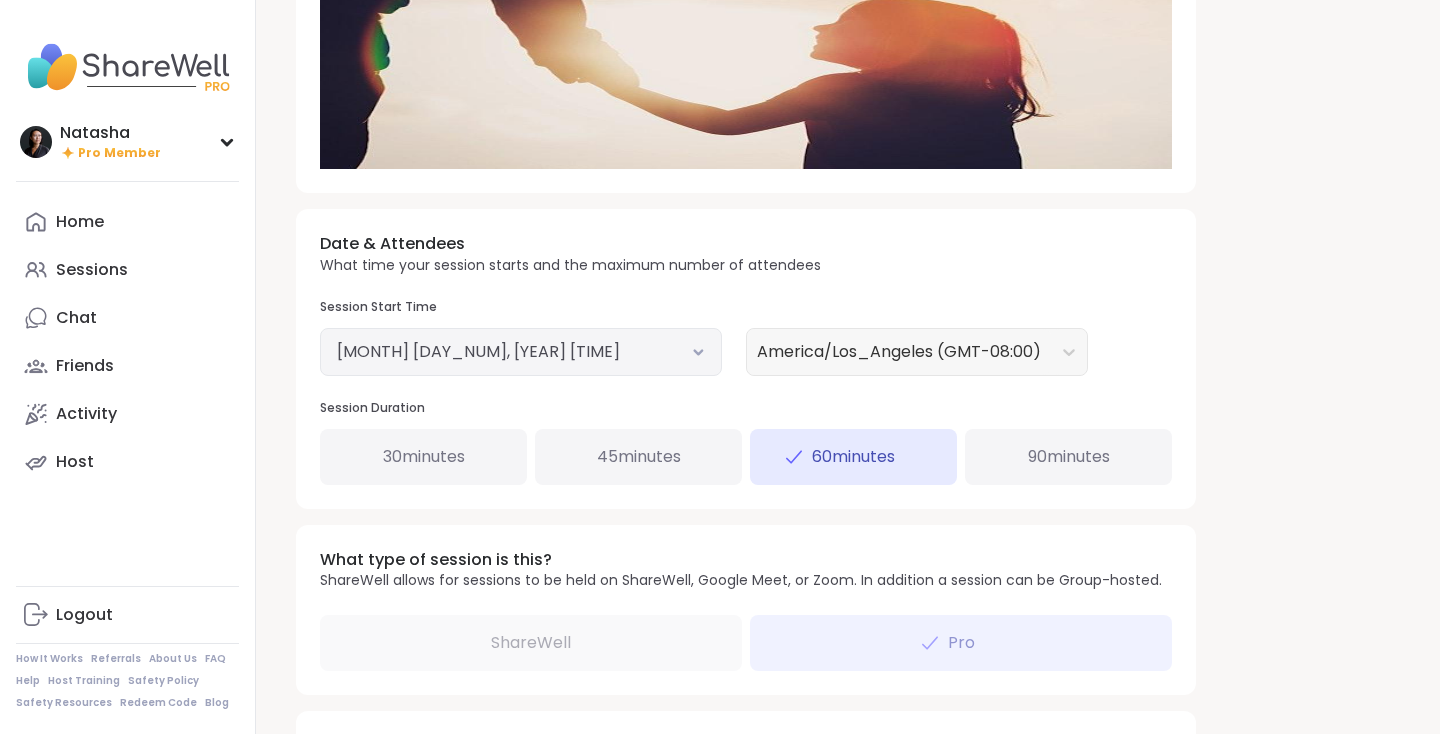 click on "Date & Attendees What time your session starts and the maximum number of attendees Session Start Time   August 6, 2025 4:30 PM America/Los_Angeles (GMT-08:00) Session Duration   30  minutes 45  minutes 60  minutes 90  minutes" at bounding box center (746, 359) 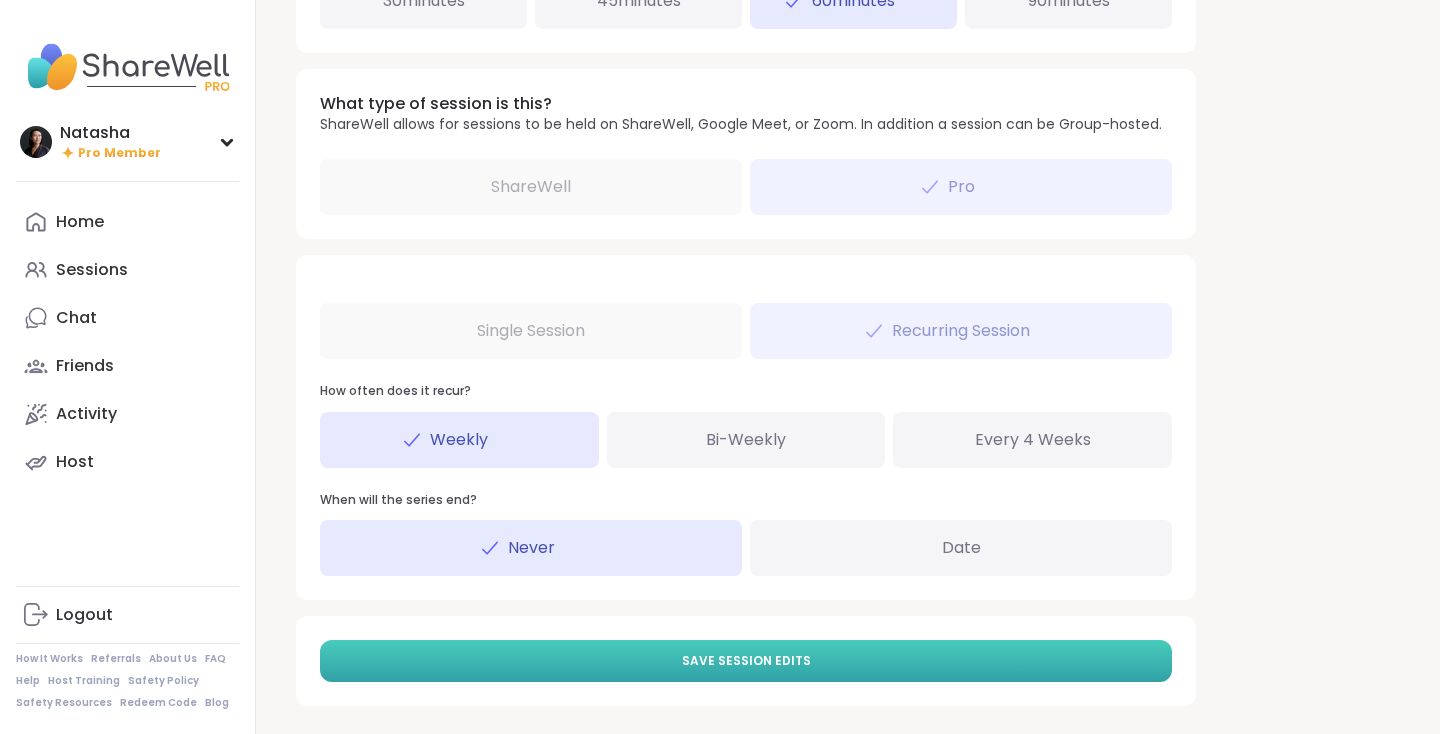 scroll, scrollTop: 1014, scrollLeft: 0, axis: vertical 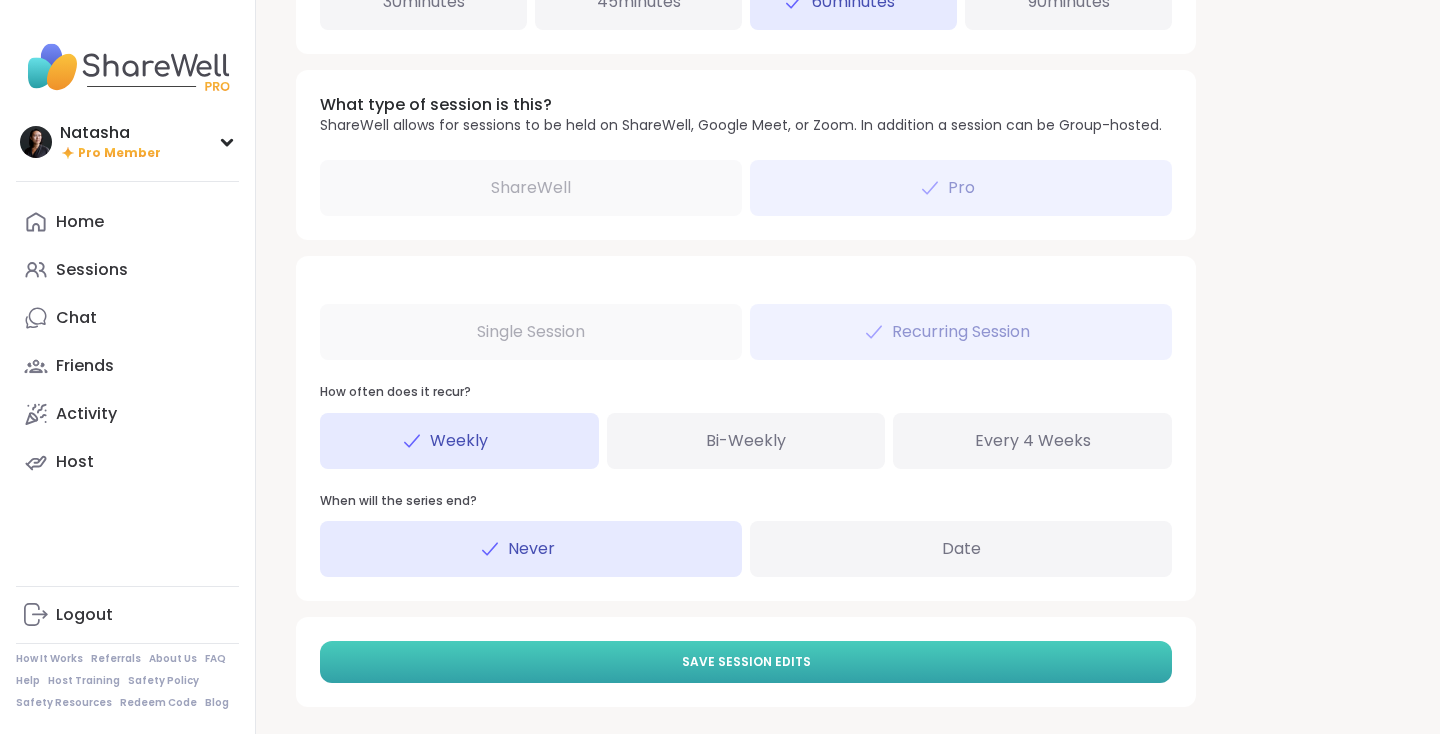 click on "Save Session Edits" at bounding box center (746, 662) 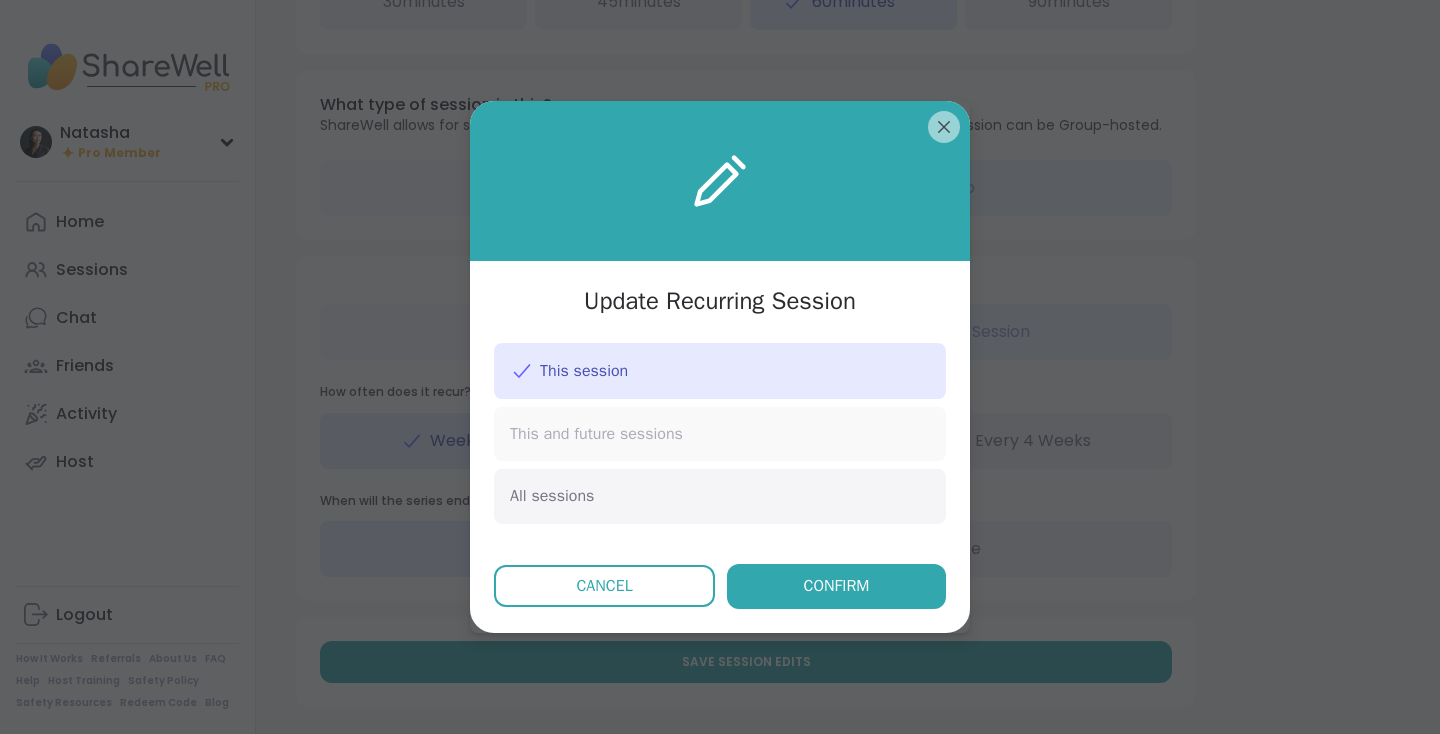 click on "This and future sessions" at bounding box center [596, 434] 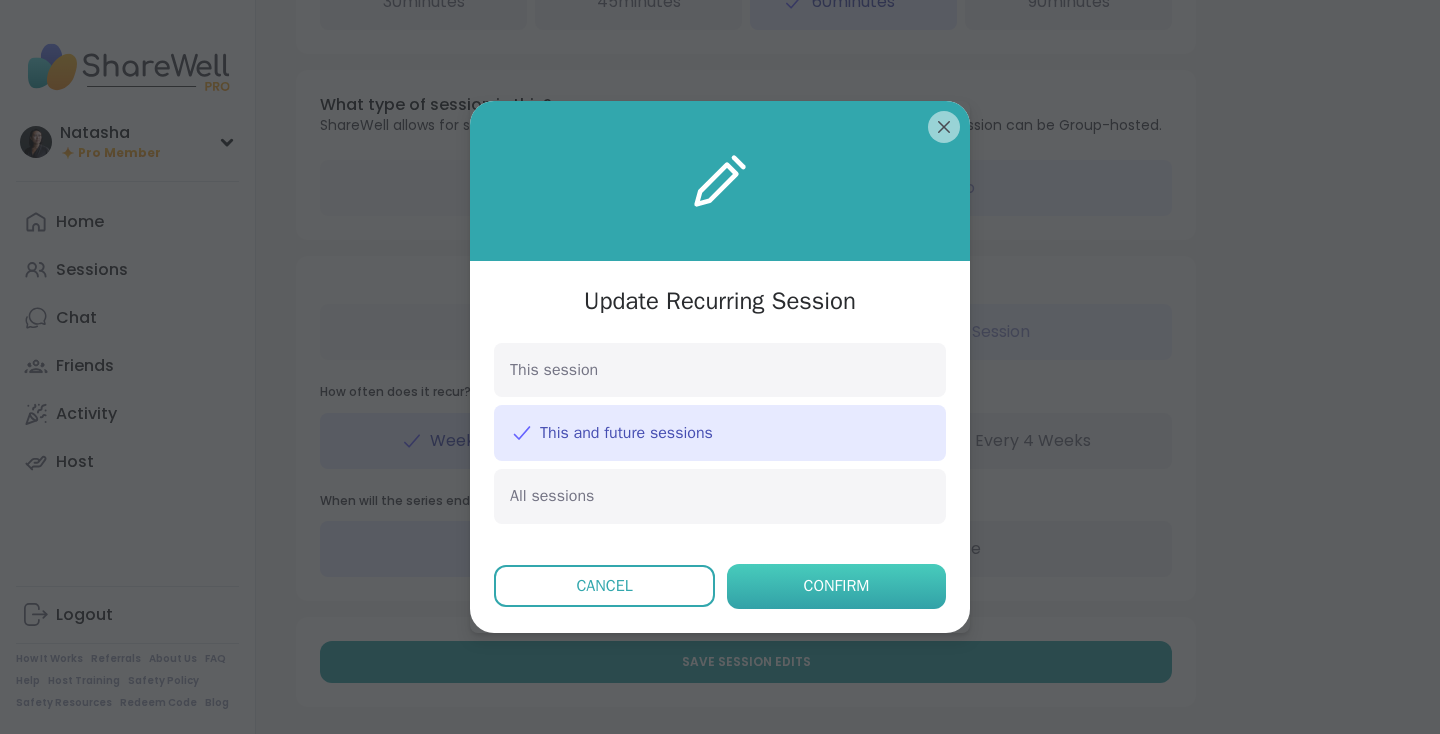 click on "Confirm" at bounding box center [836, 586] 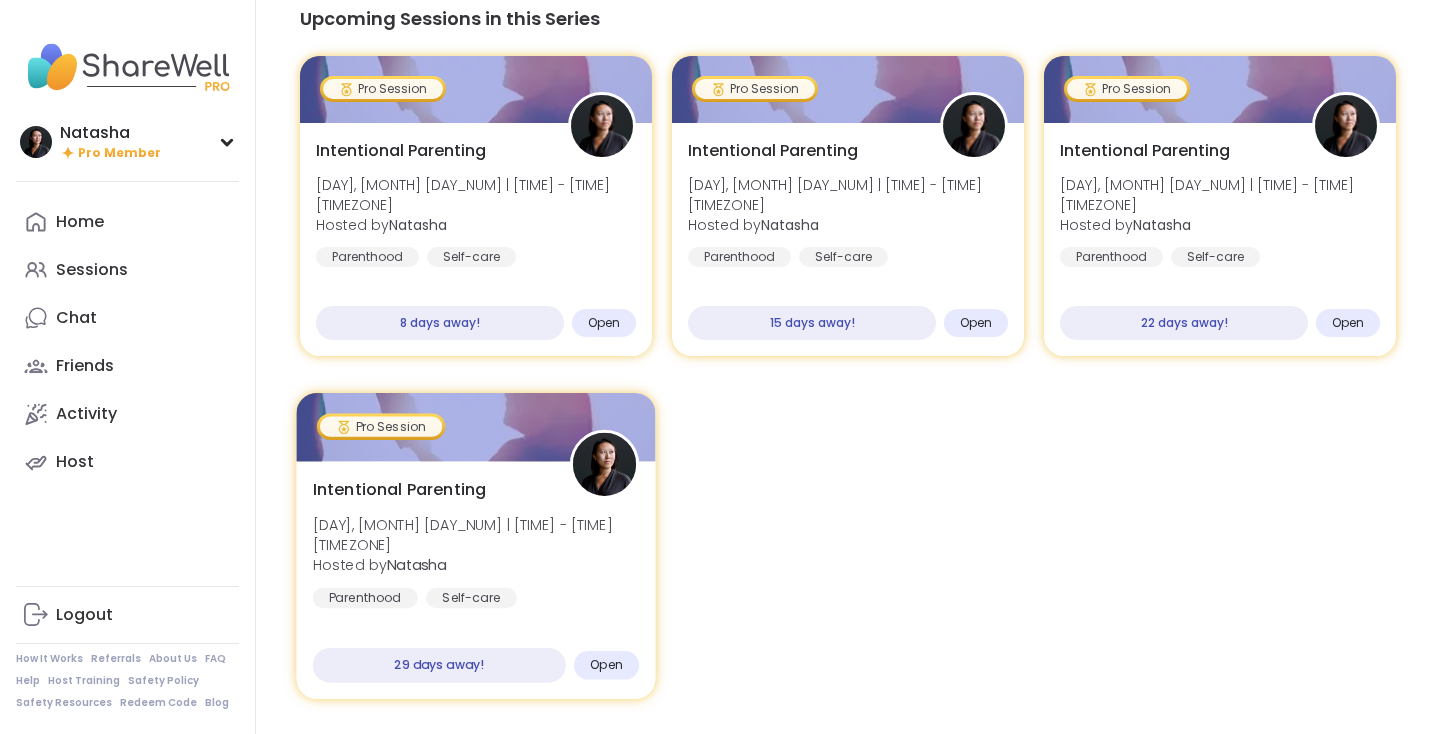 scroll, scrollTop: 269, scrollLeft: 0, axis: vertical 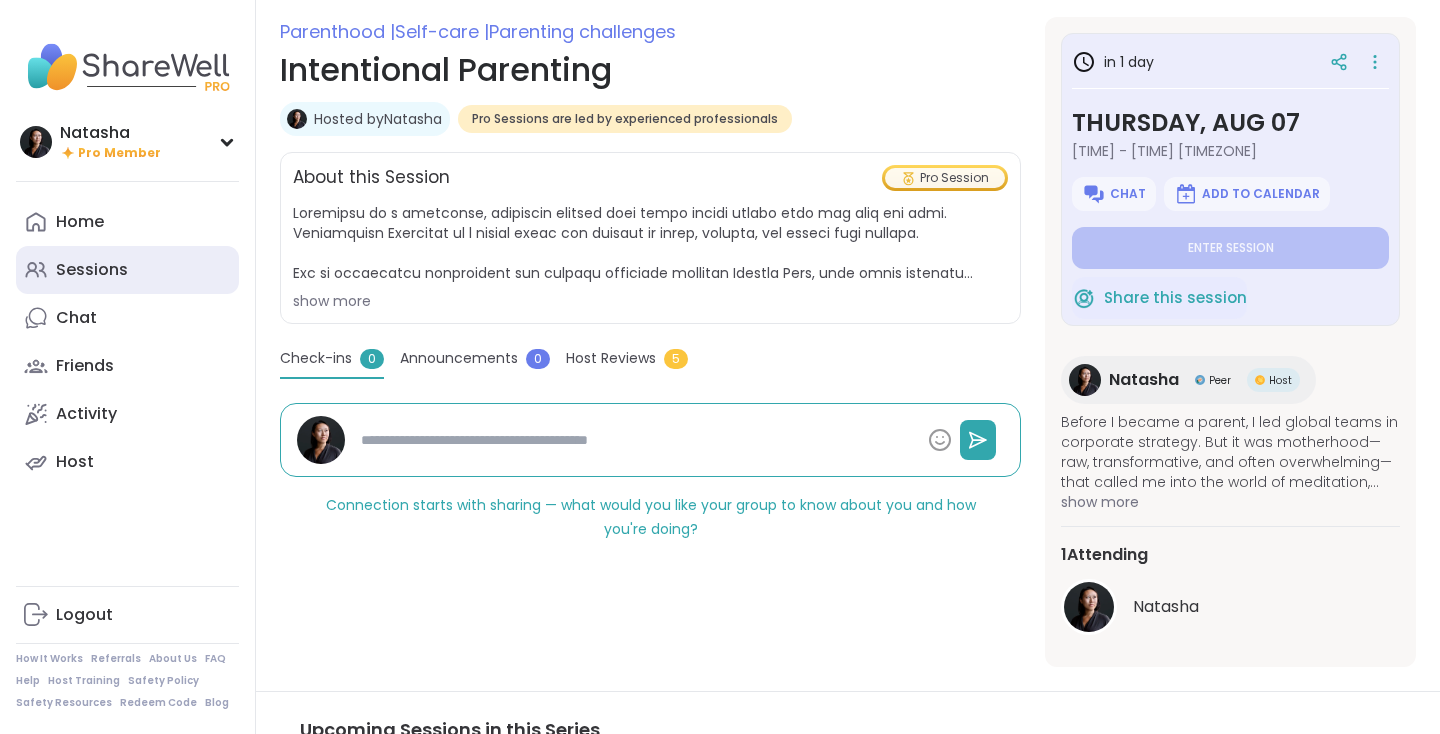 click on "Sessions" at bounding box center [92, 270] 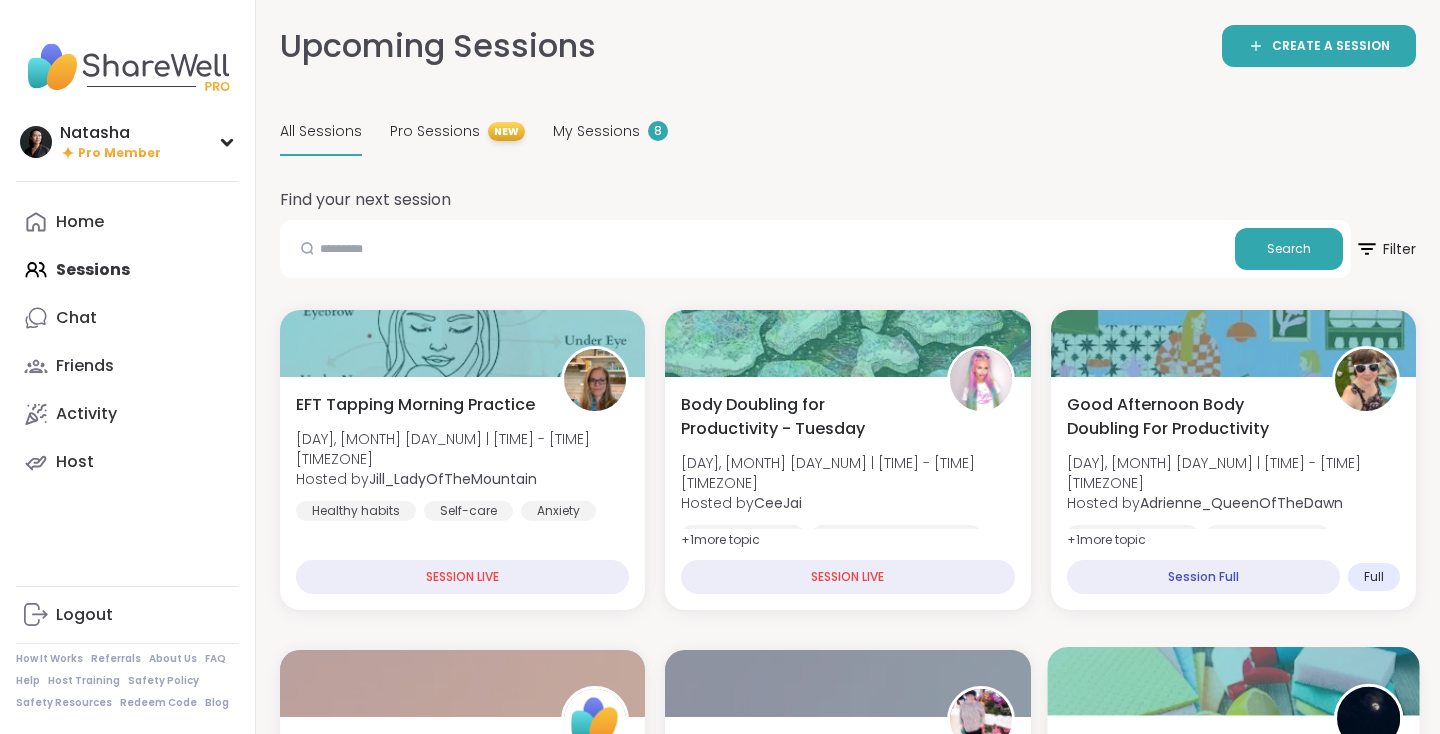 scroll, scrollTop: 0, scrollLeft: 0, axis: both 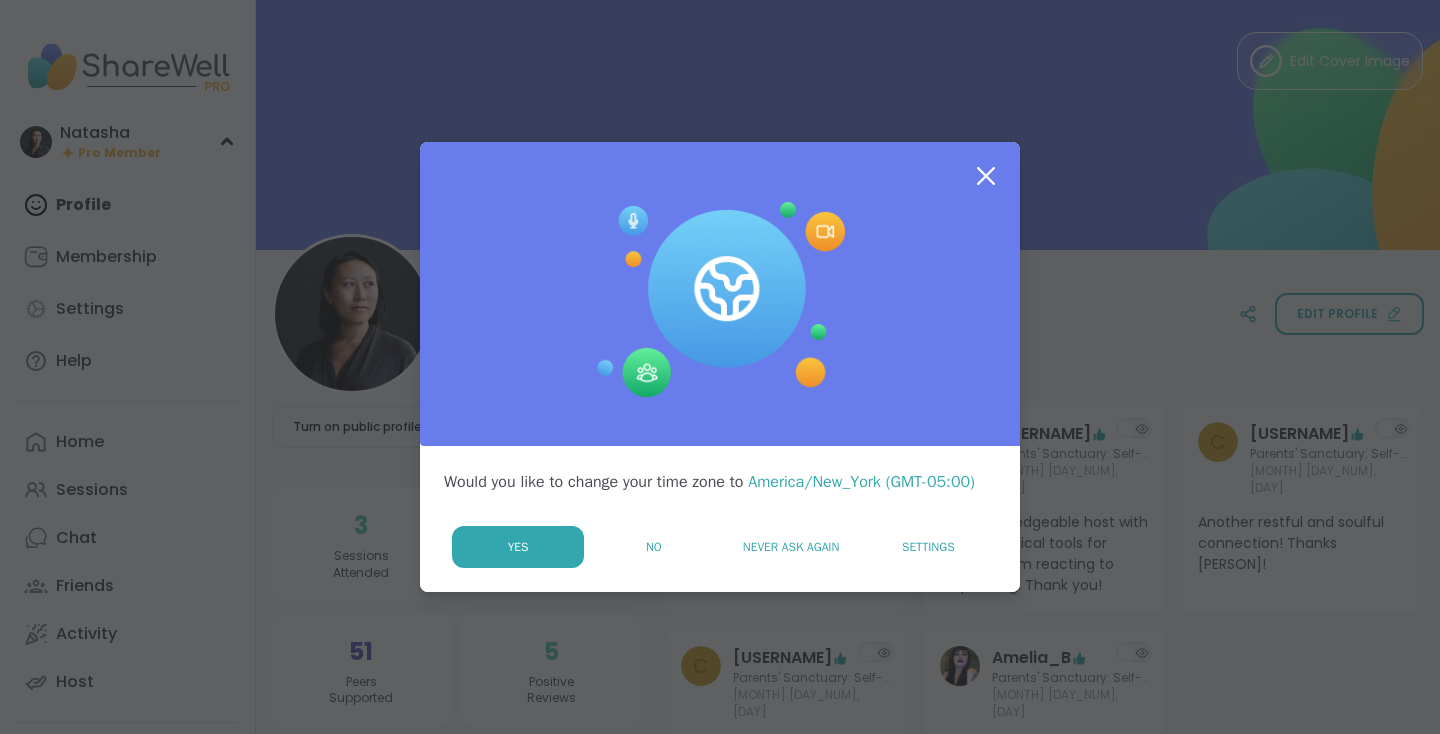click 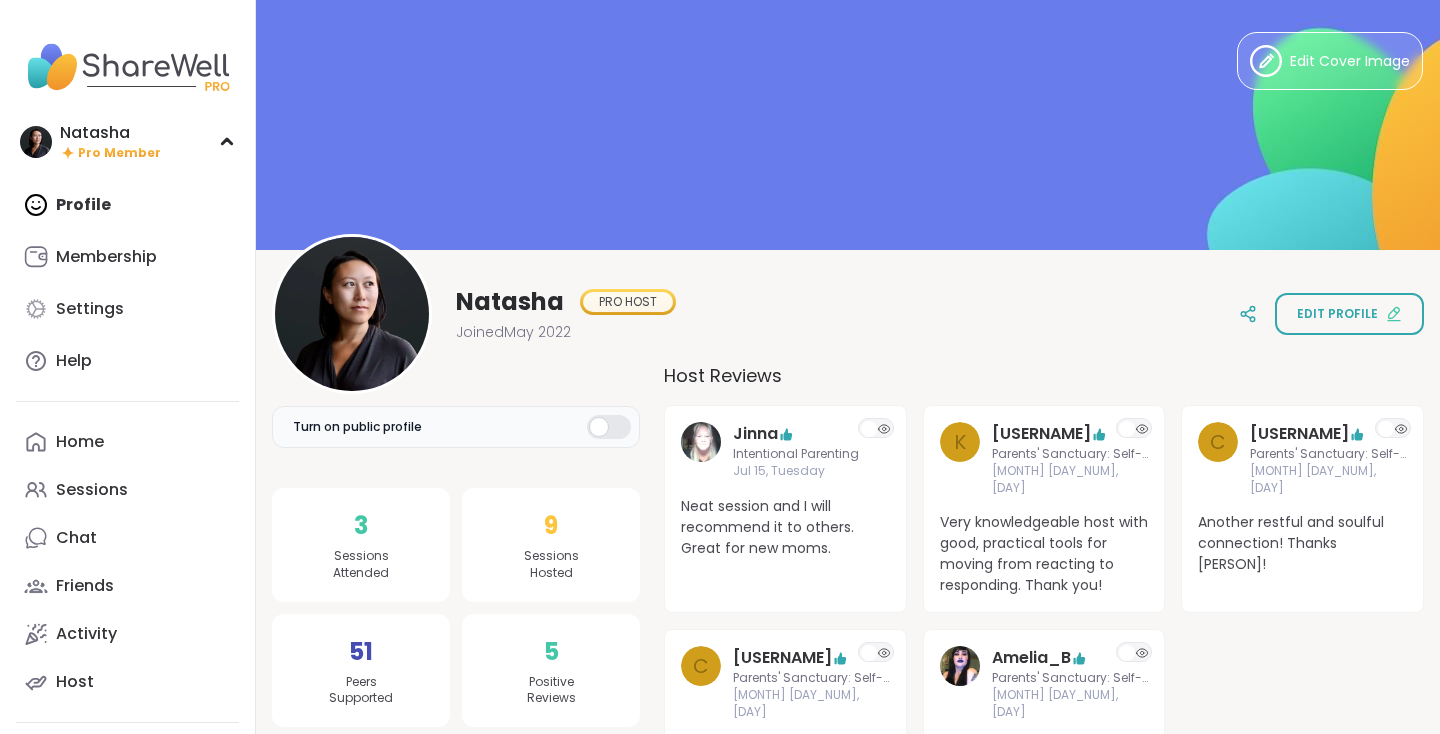 scroll, scrollTop: 0, scrollLeft: 0, axis: both 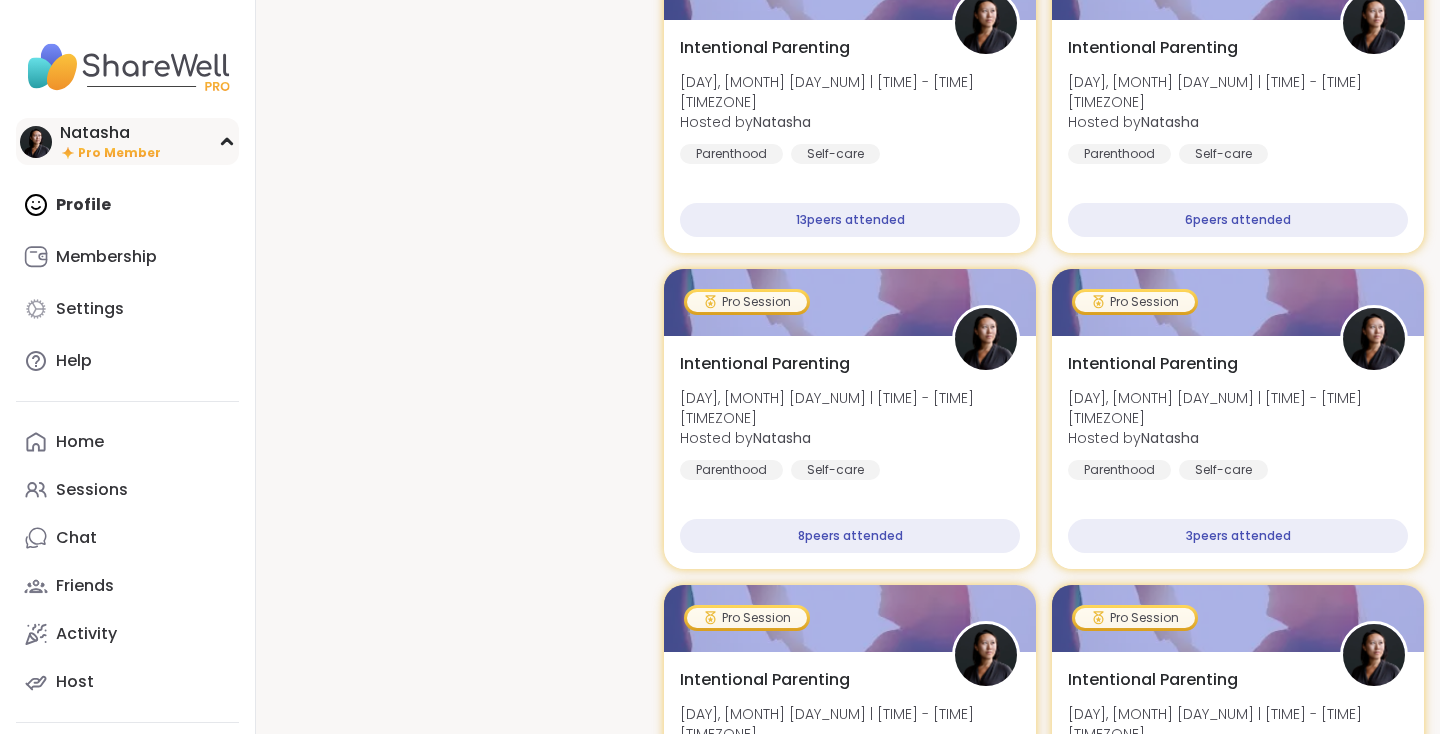 click 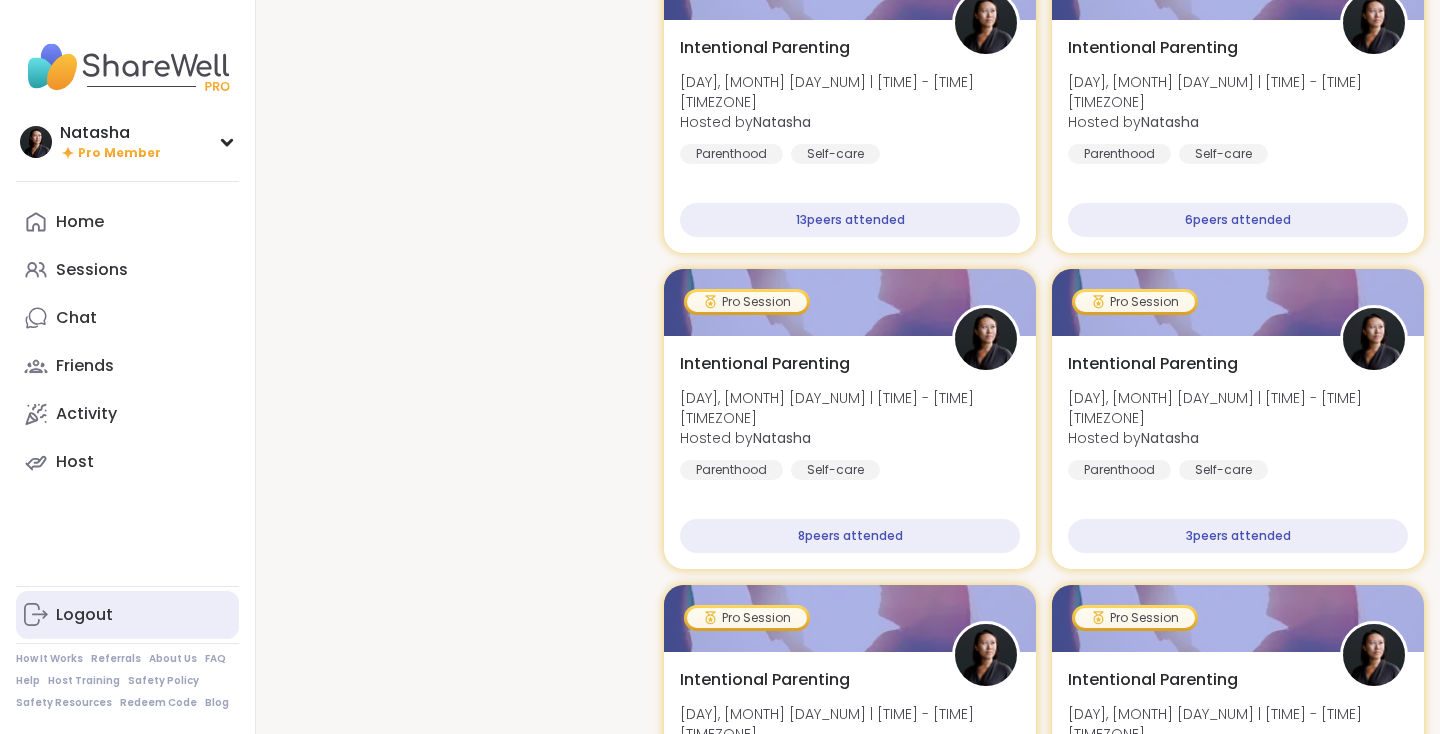 click on "Logout" at bounding box center (127, 615) 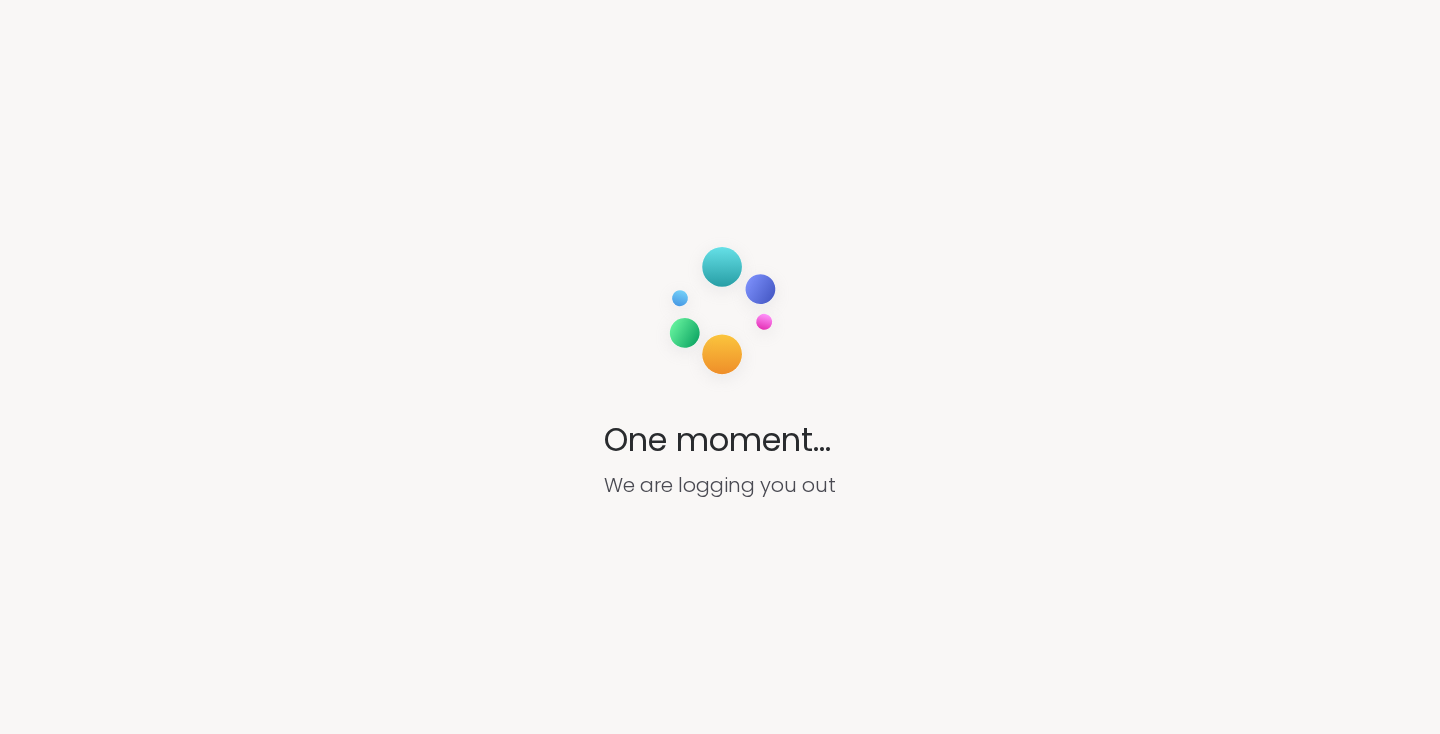 scroll, scrollTop: 0, scrollLeft: 0, axis: both 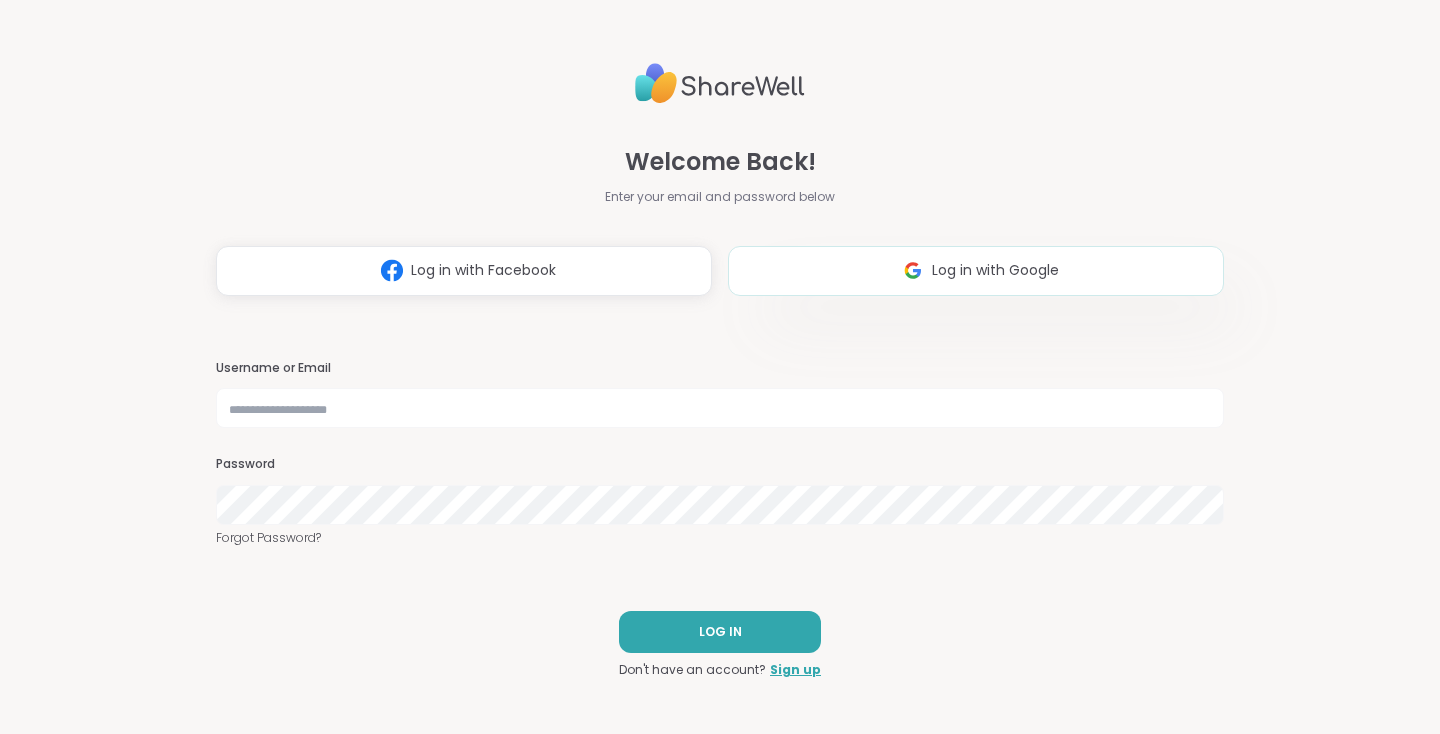 click at bounding box center [913, 270] 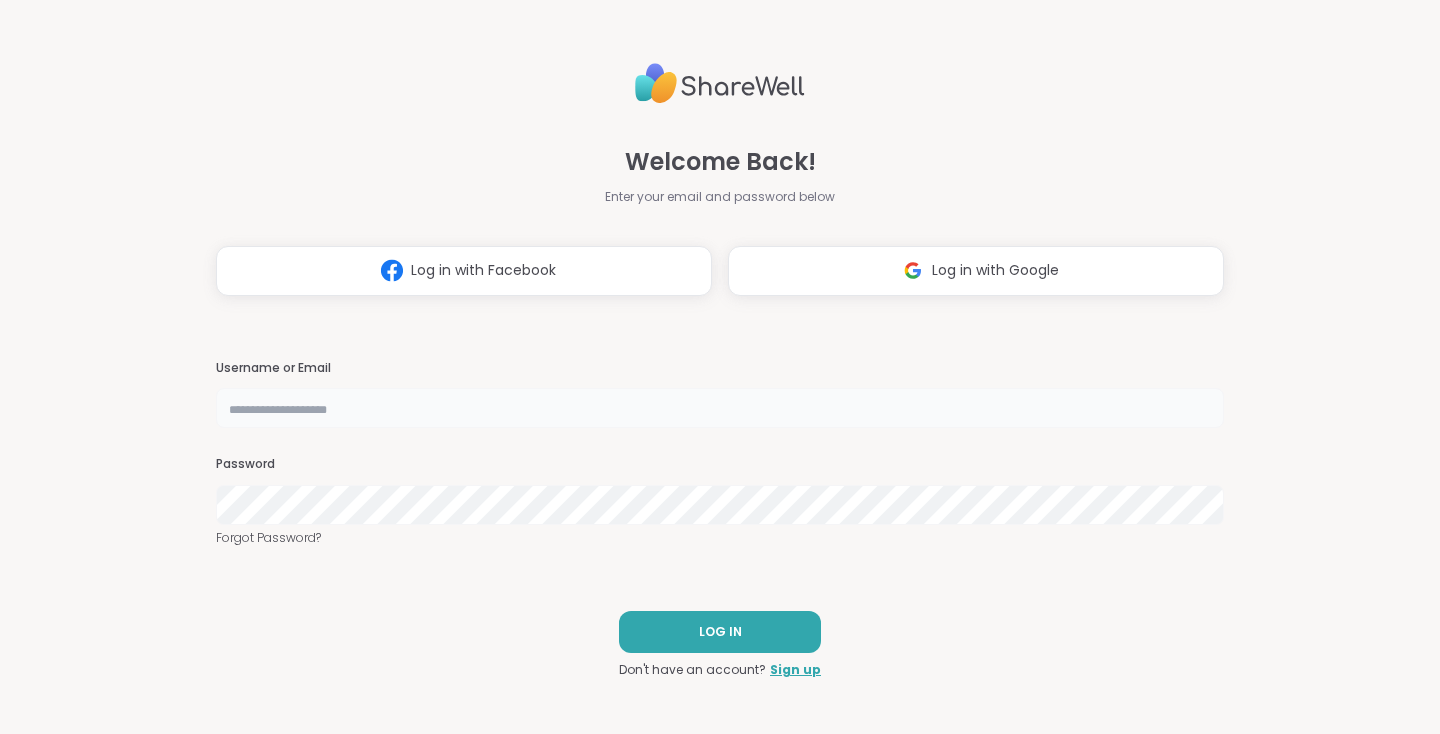 type on "**********" 